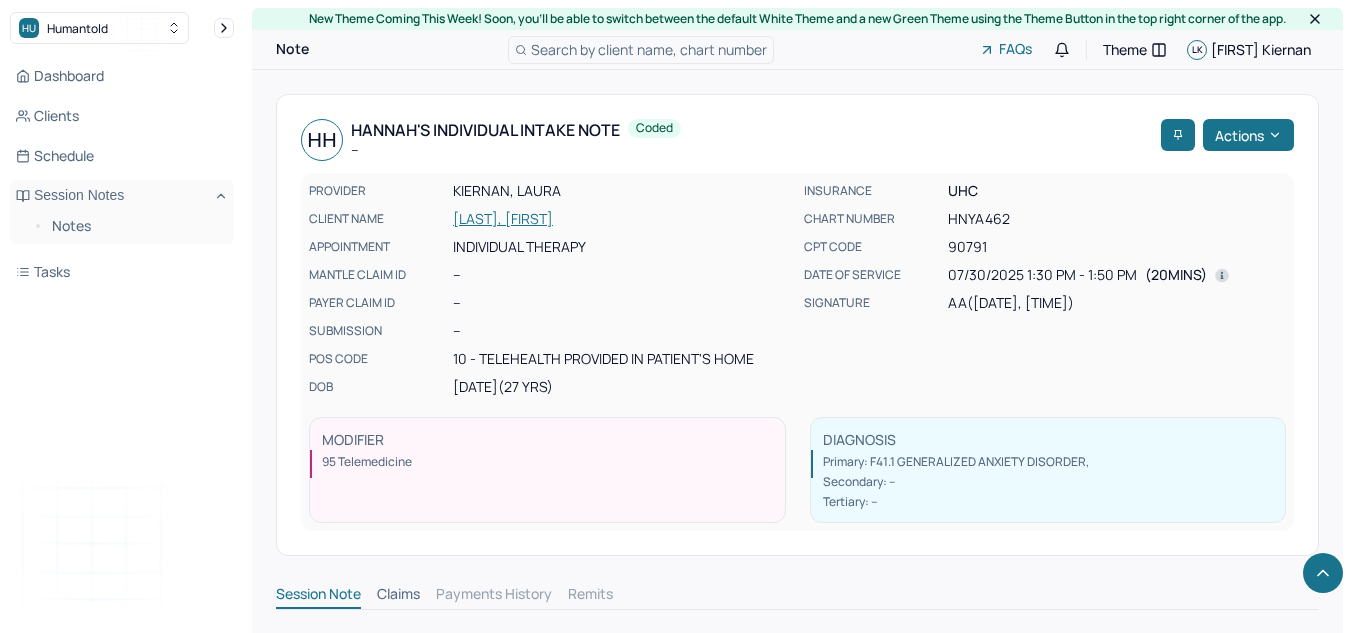 scroll, scrollTop: 6203, scrollLeft: 0, axis: vertical 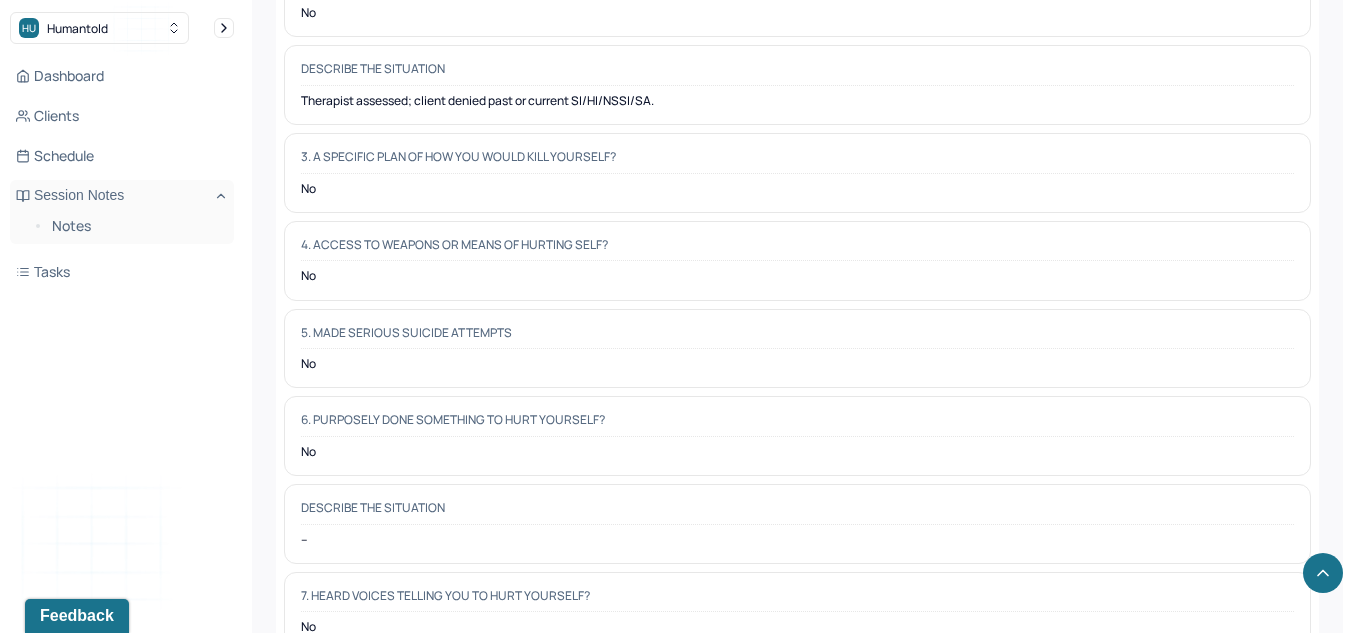 click on "Notes" at bounding box center [135, 226] 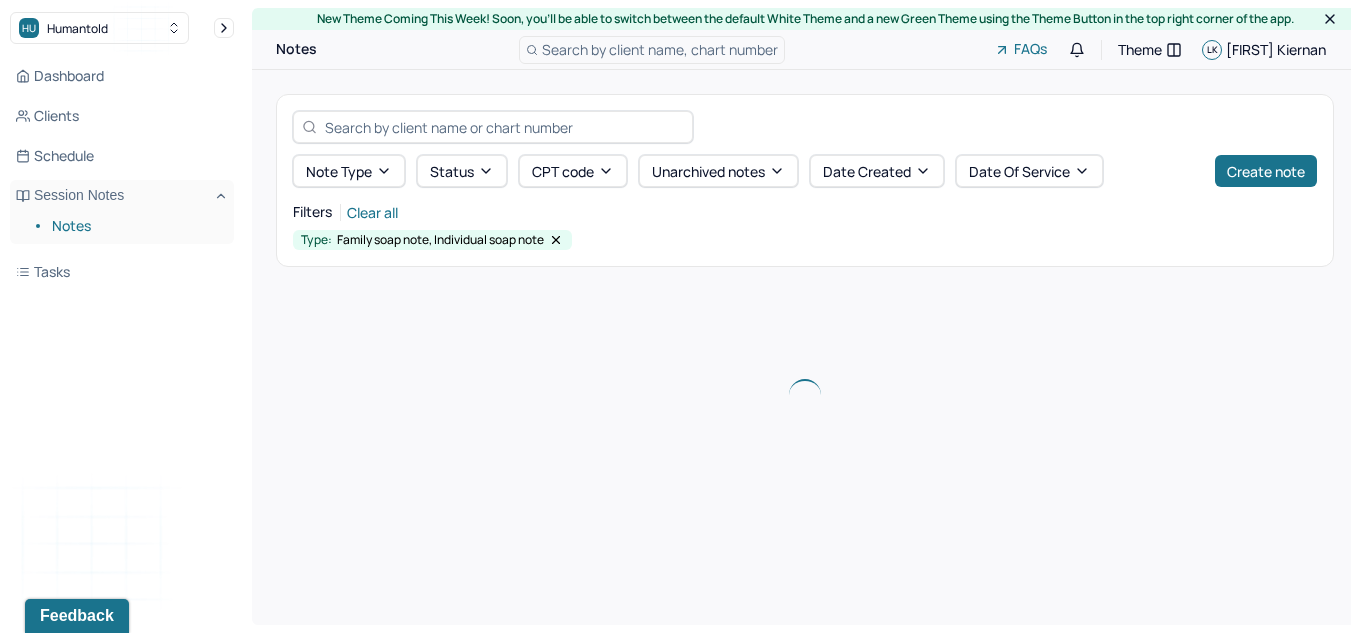 scroll, scrollTop: 0, scrollLeft: 0, axis: both 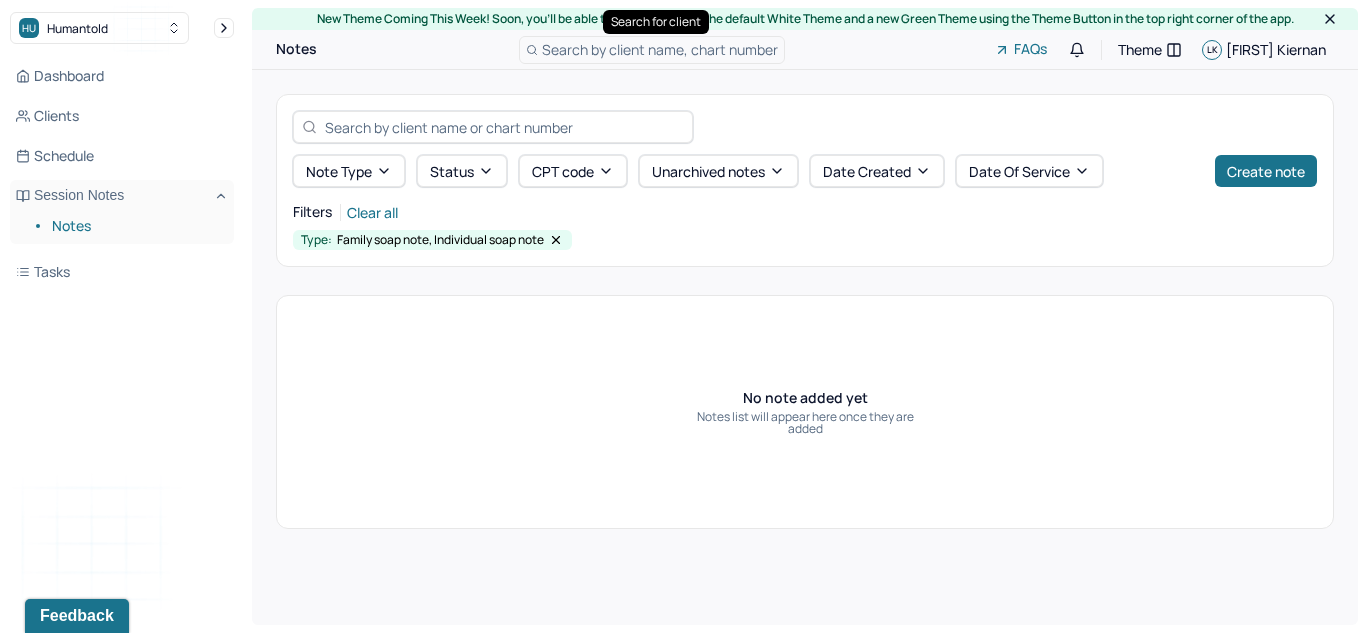 click on "Search by client name, chart number" at bounding box center (660, 49) 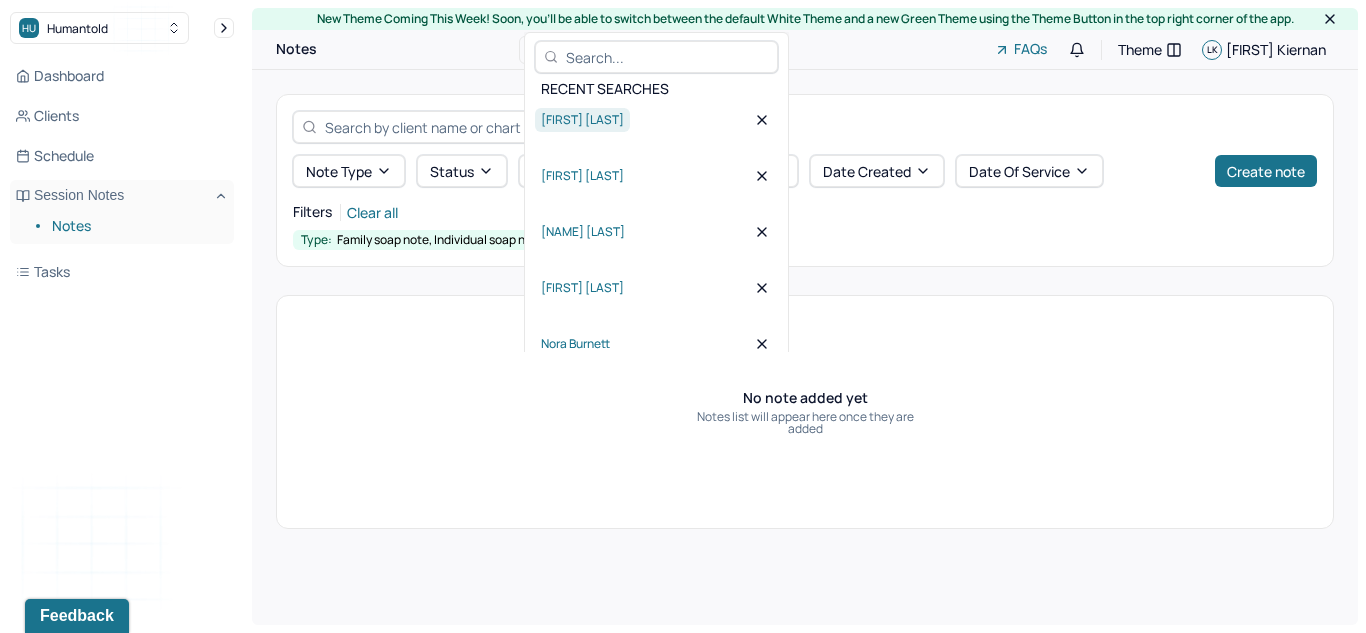 click on "[FIRST] [LAST]" at bounding box center [582, 120] 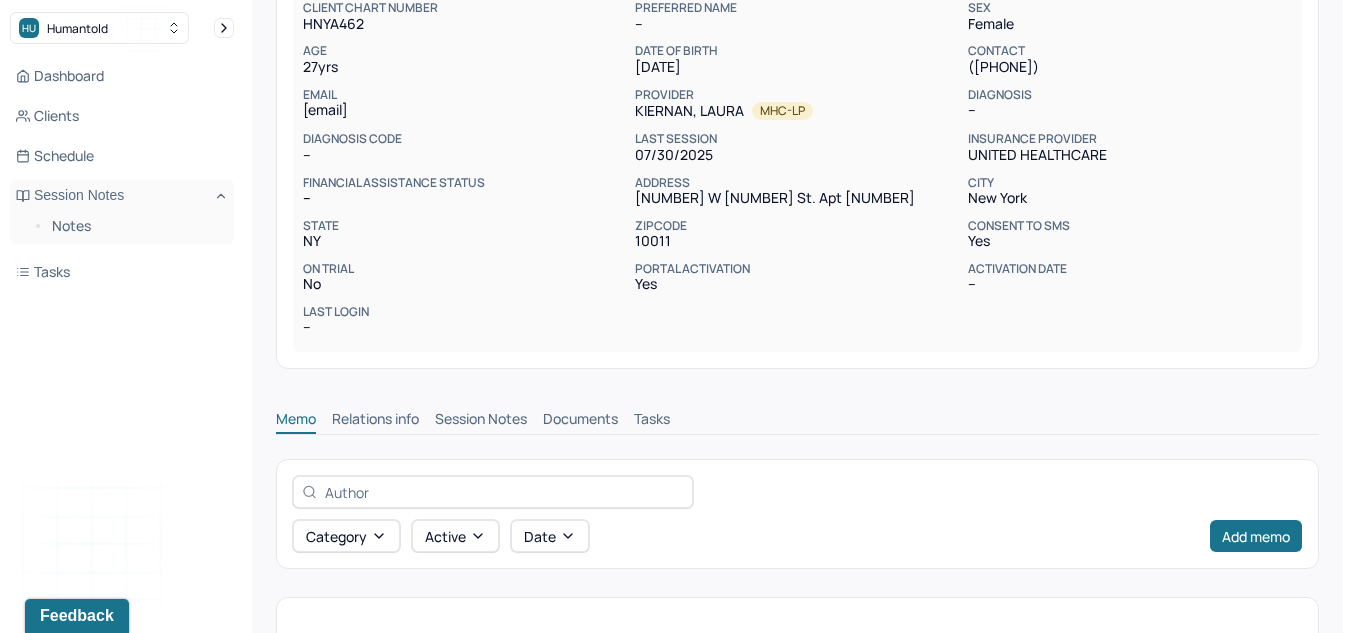 scroll, scrollTop: 267, scrollLeft: 0, axis: vertical 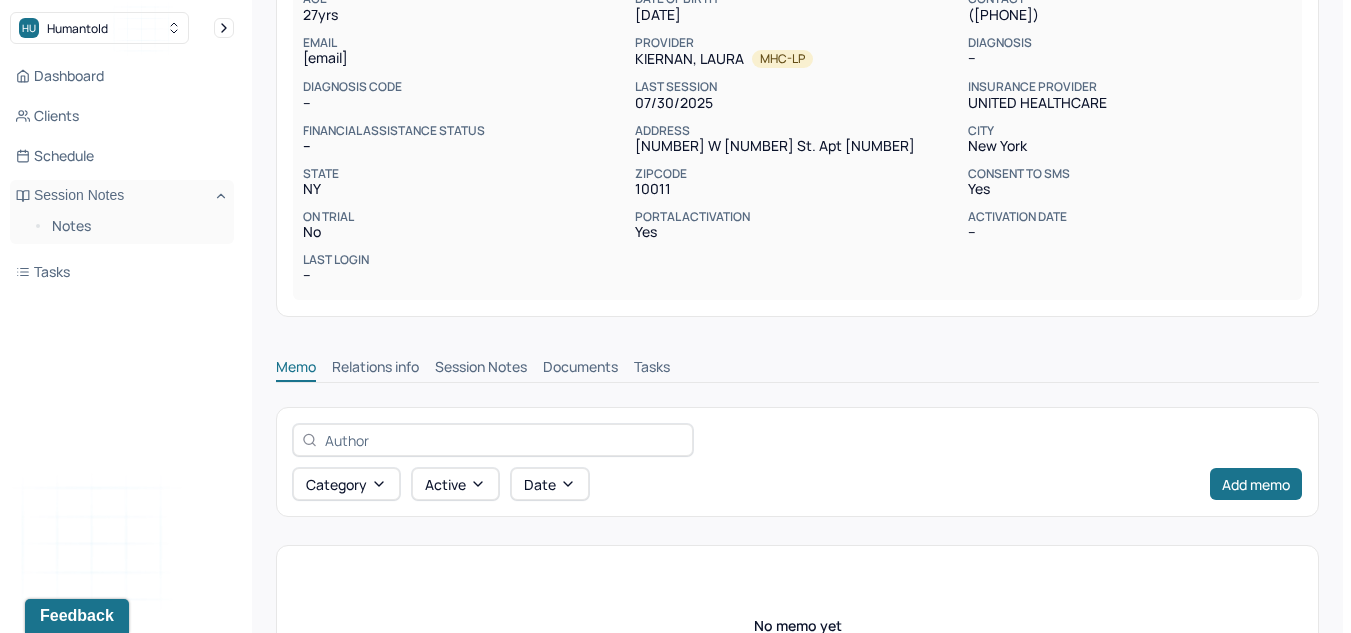 click on "Session Notes" at bounding box center (481, 369) 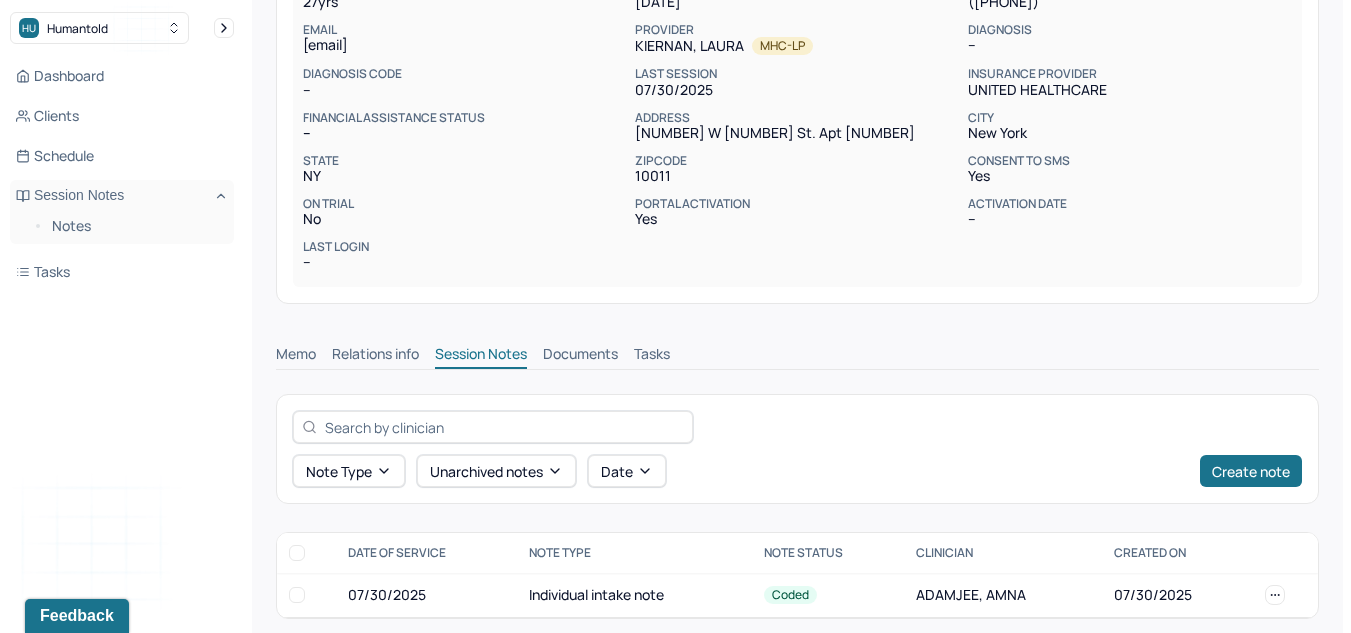 scroll, scrollTop: 298, scrollLeft: 0, axis: vertical 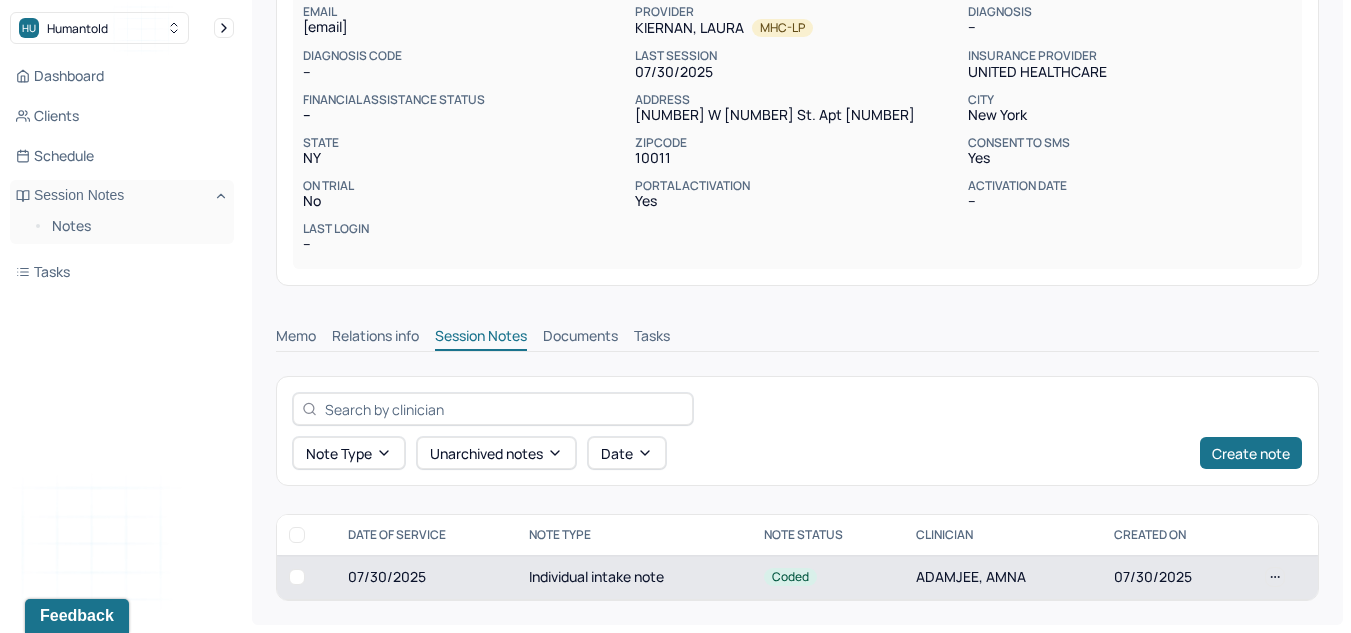 click on "Individual intake note" at bounding box center (634, 577) 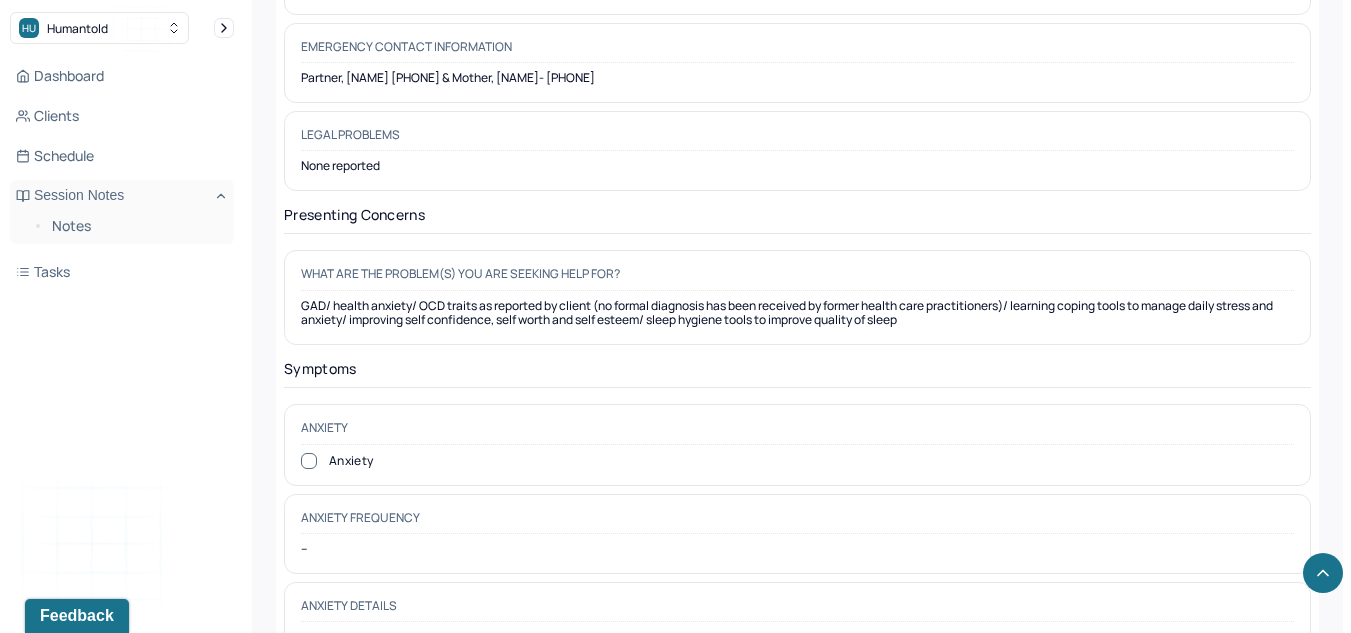 scroll, scrollTop: 2767, scrollLeft: 0, axis: vertical 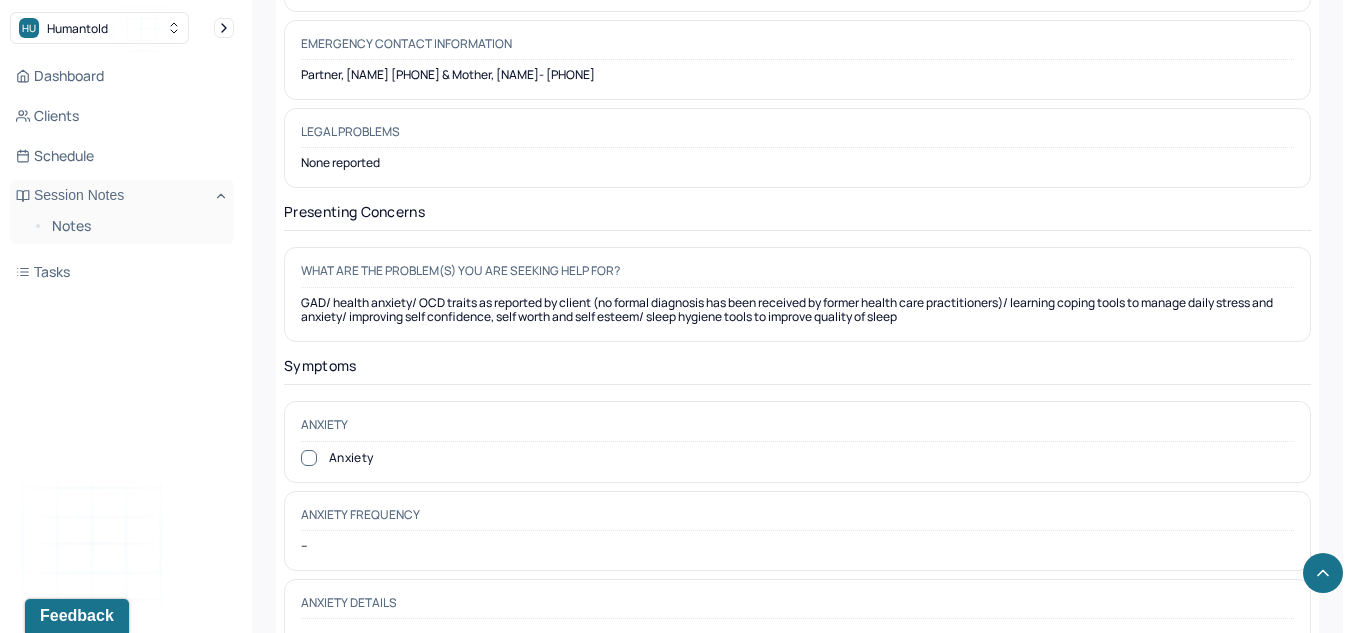 drag, startPoint x: 662, startPoint y: 76, endPoint x: 282, endPoint y: 77, distance: 380.0013 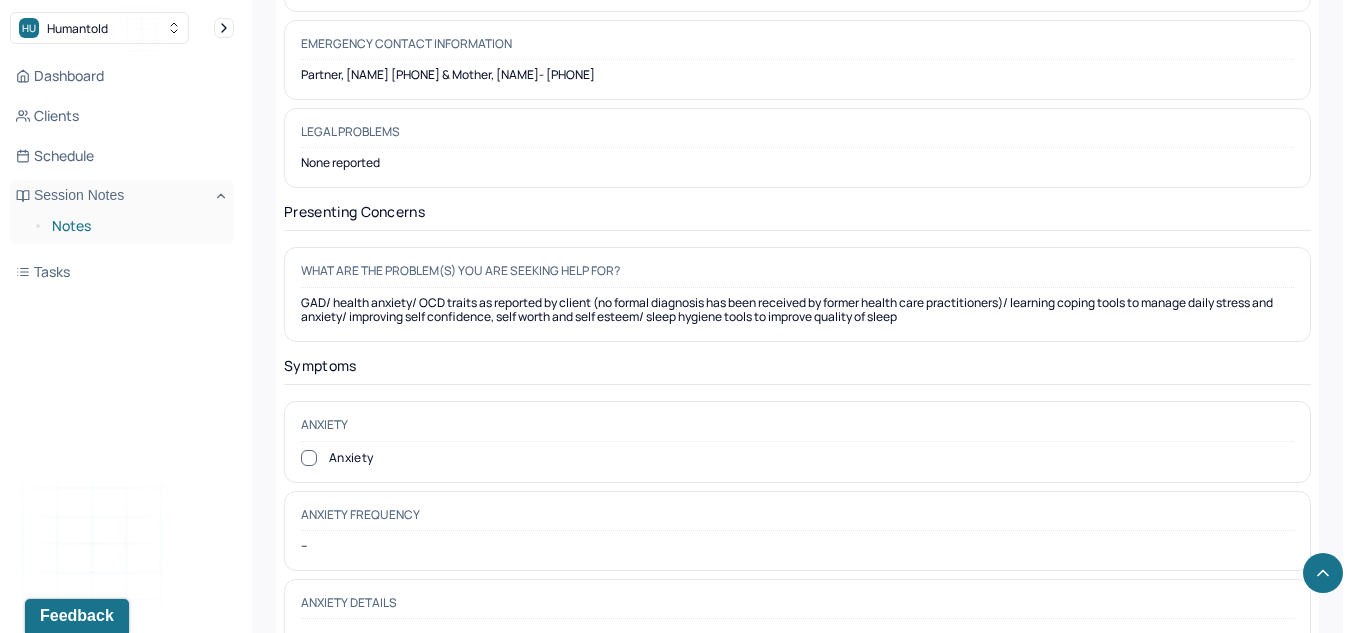 click on "Notes" at bounding box center (135, 226) 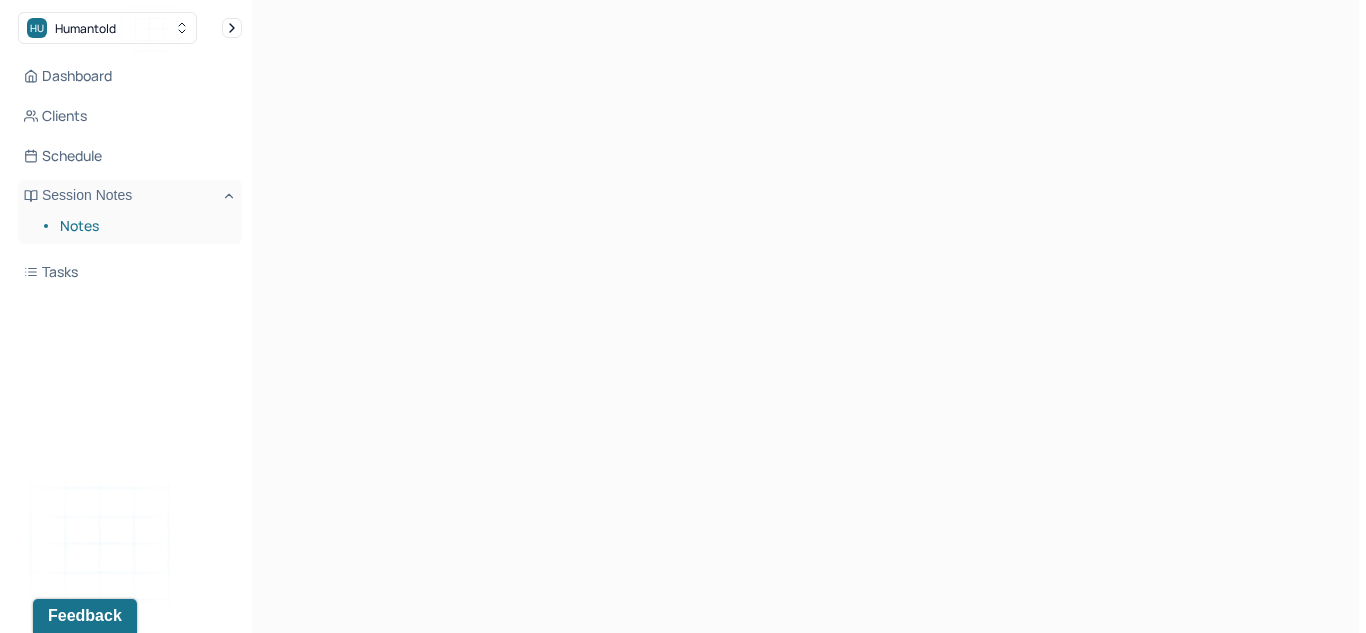 scroll, scrollTop: 0, scrollLeft: 0, axis: both 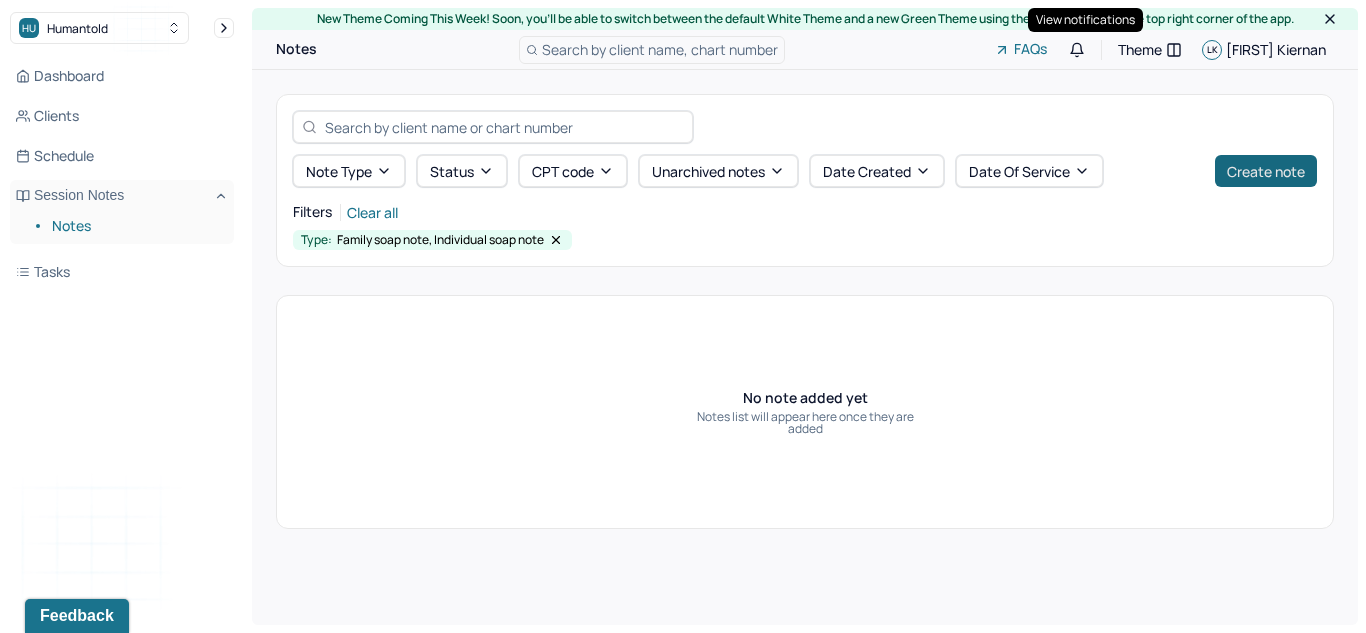 click on "Create note" at bounding box center (1266, 171) 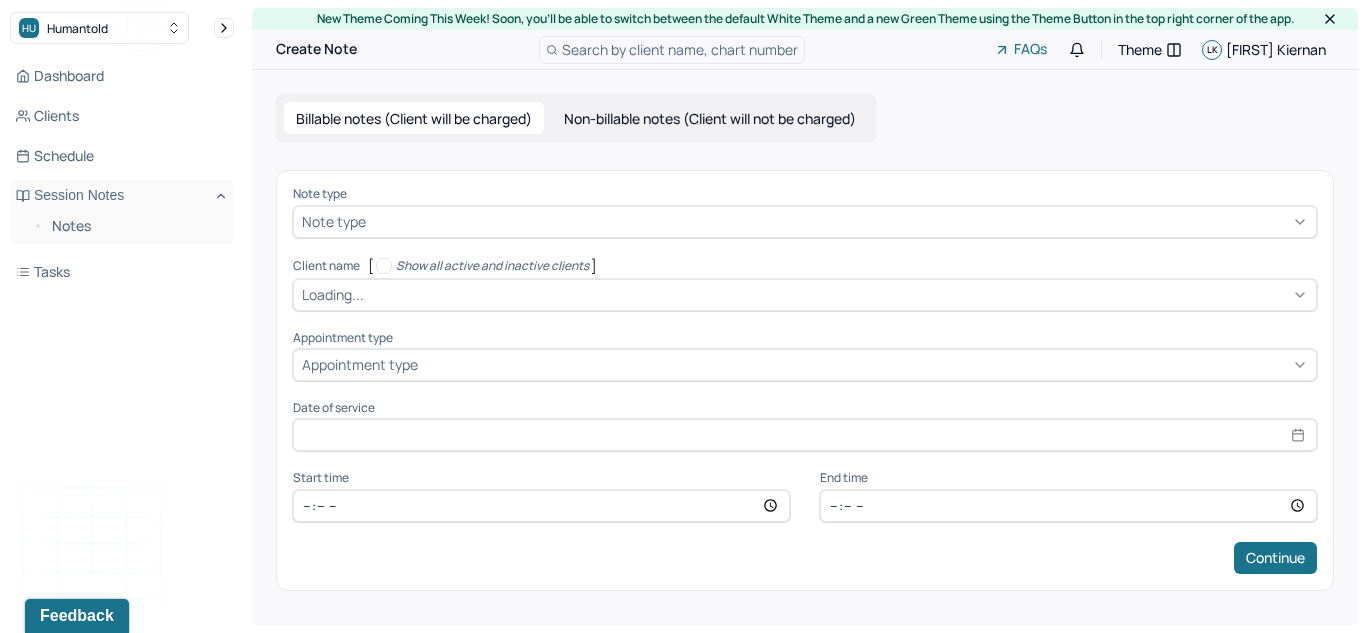 click on "Note type" at bounding box center (805, 194) 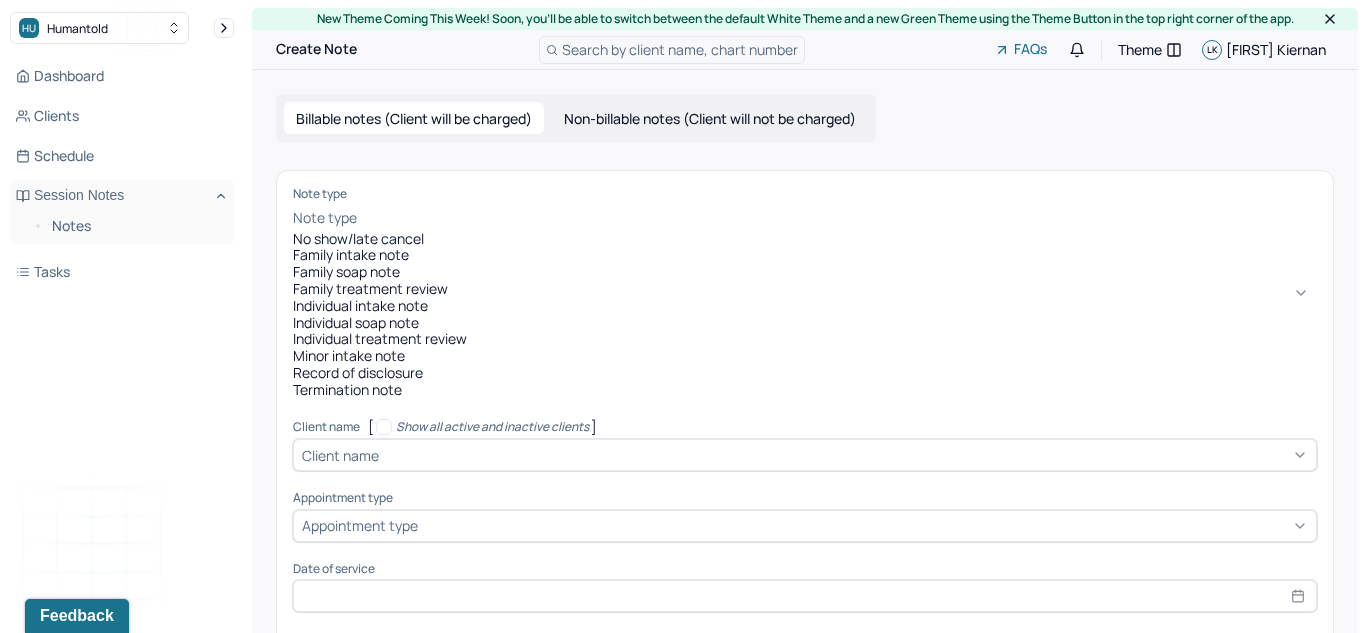 click on "Individual intake note" at bounding box center [805, 306] 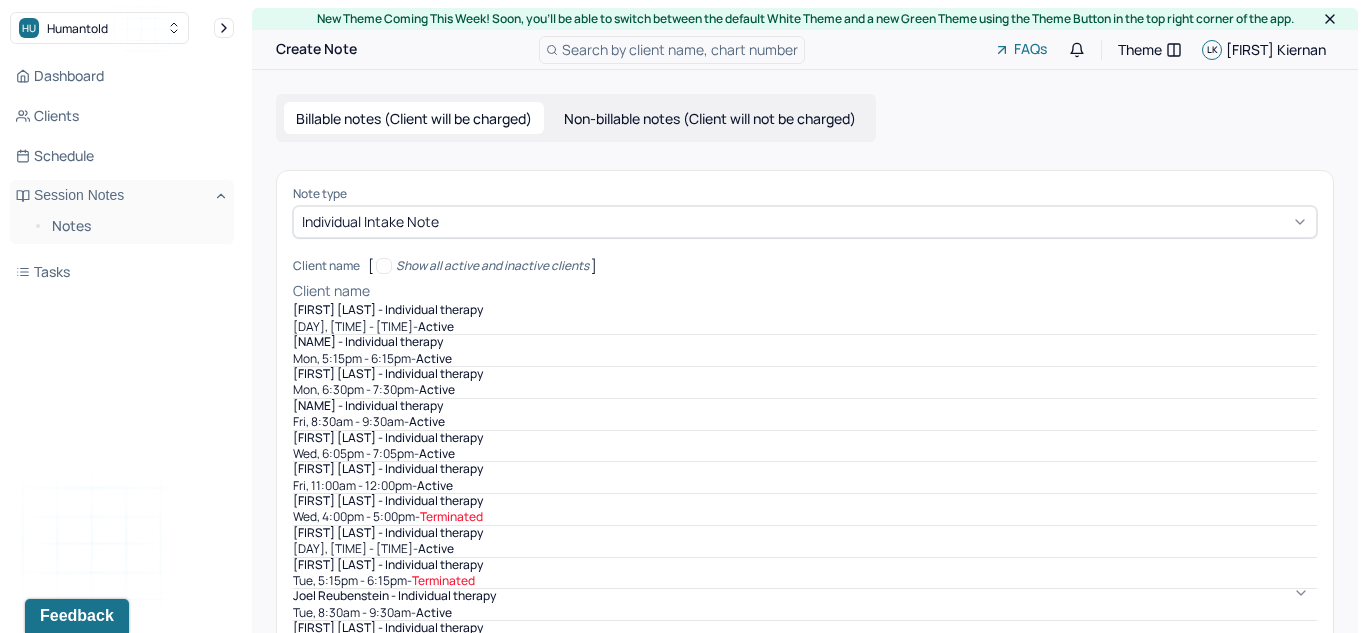 click at bounding box center (845, 291) 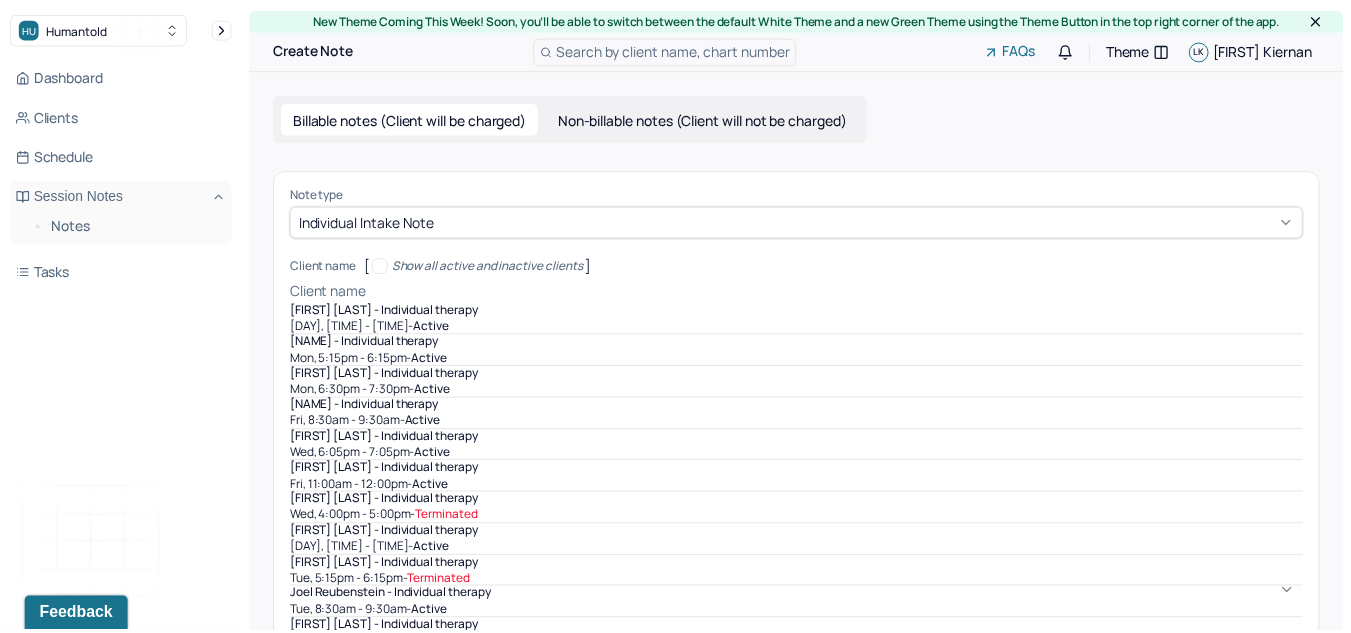 scroll, scrollTop: 148, scrollLeft: 0, axis: vertical 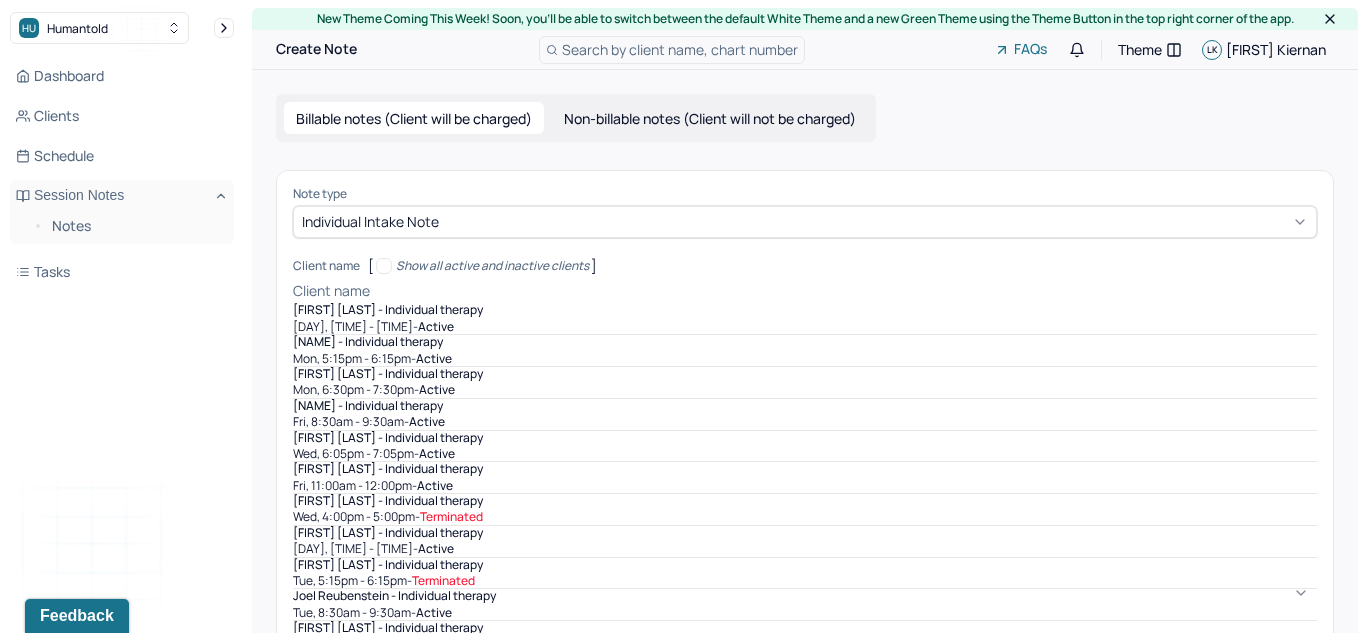 click on "Mon, [TIME] - [TIME]  -  active" at bounding box center (805, 549) 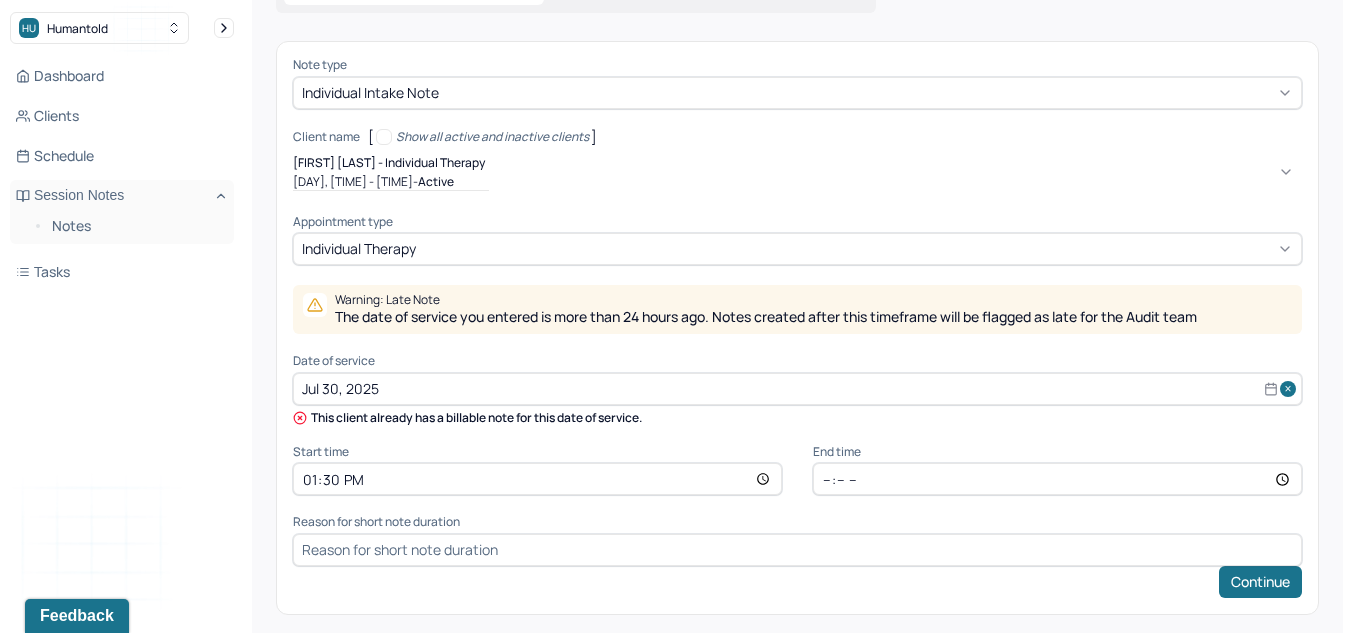 scroll, scrollTop: 134, scrollLeft: 0, axis: vertical 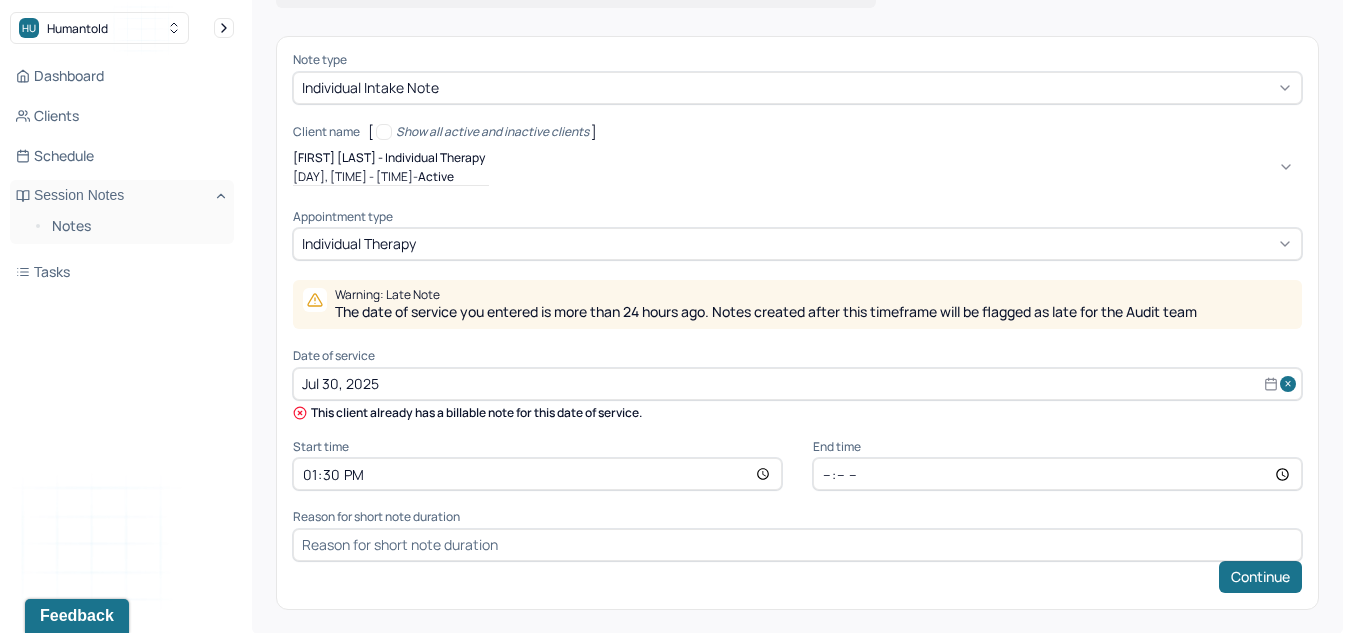 click on "Jul 30, 2025" at bounding box center [797, 384] 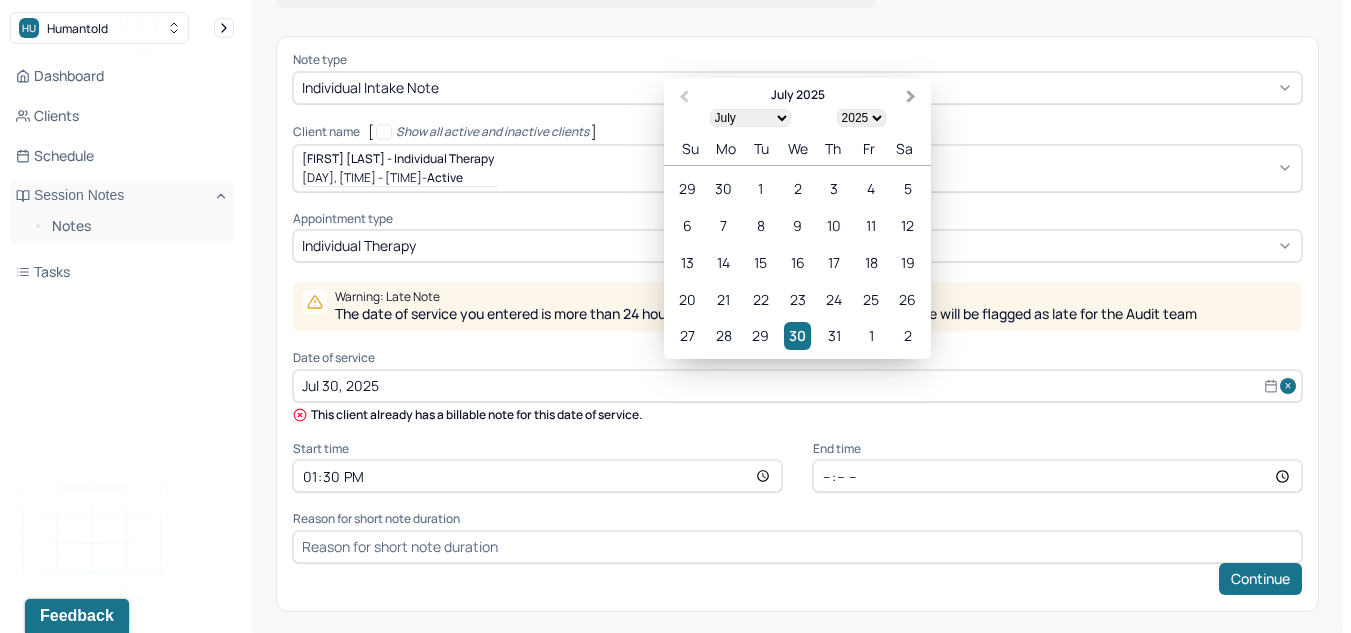 click on "Next Month" at bounding box center (911, 97) 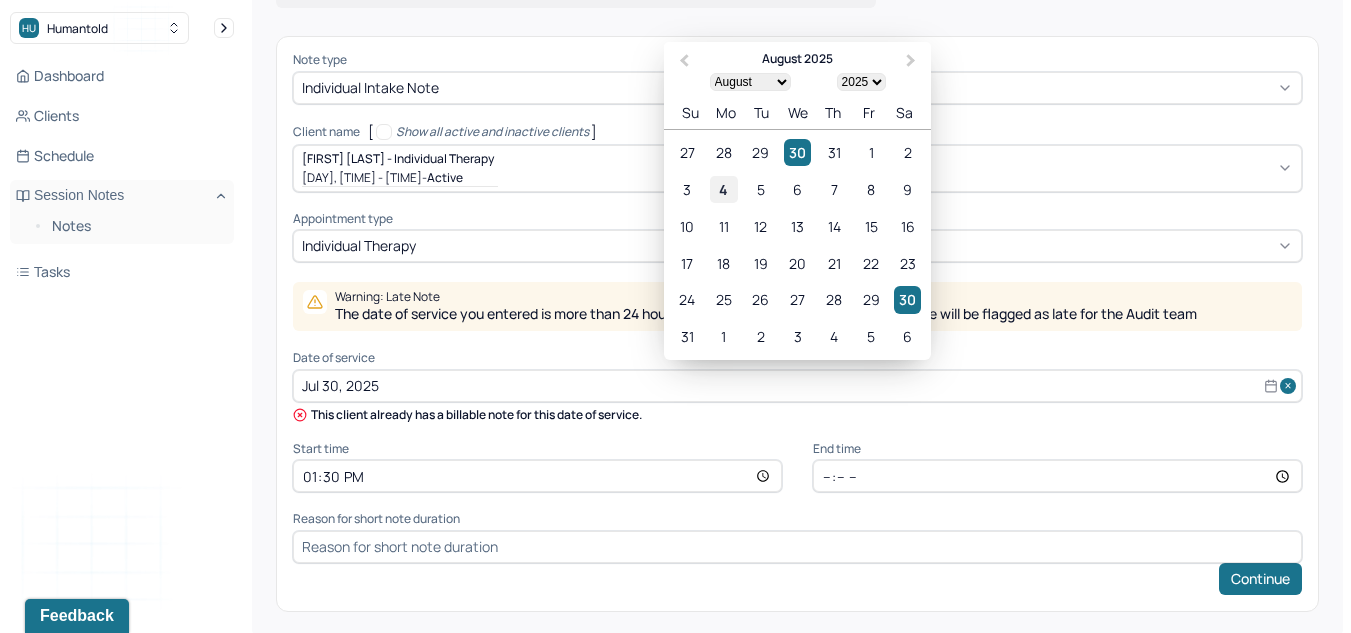 click on "4" at bounding box center (723, 189) 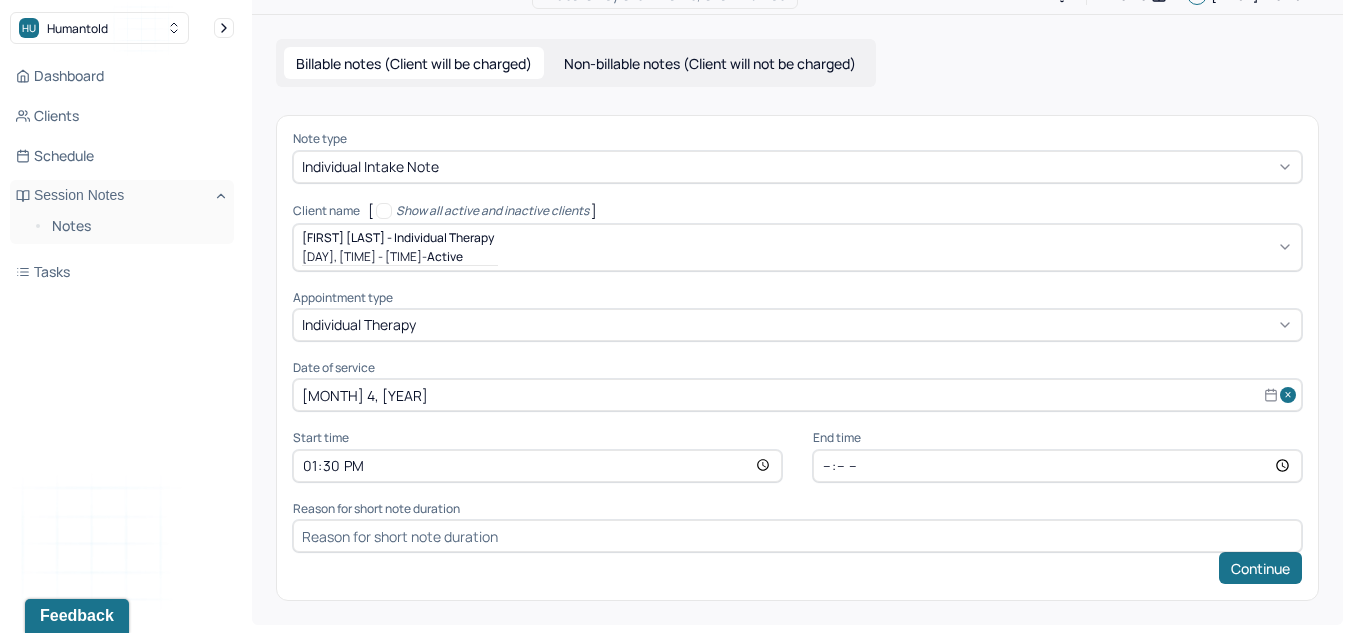 scroll, scrollTop: 55, scrollLeft: 0, axis: vertical 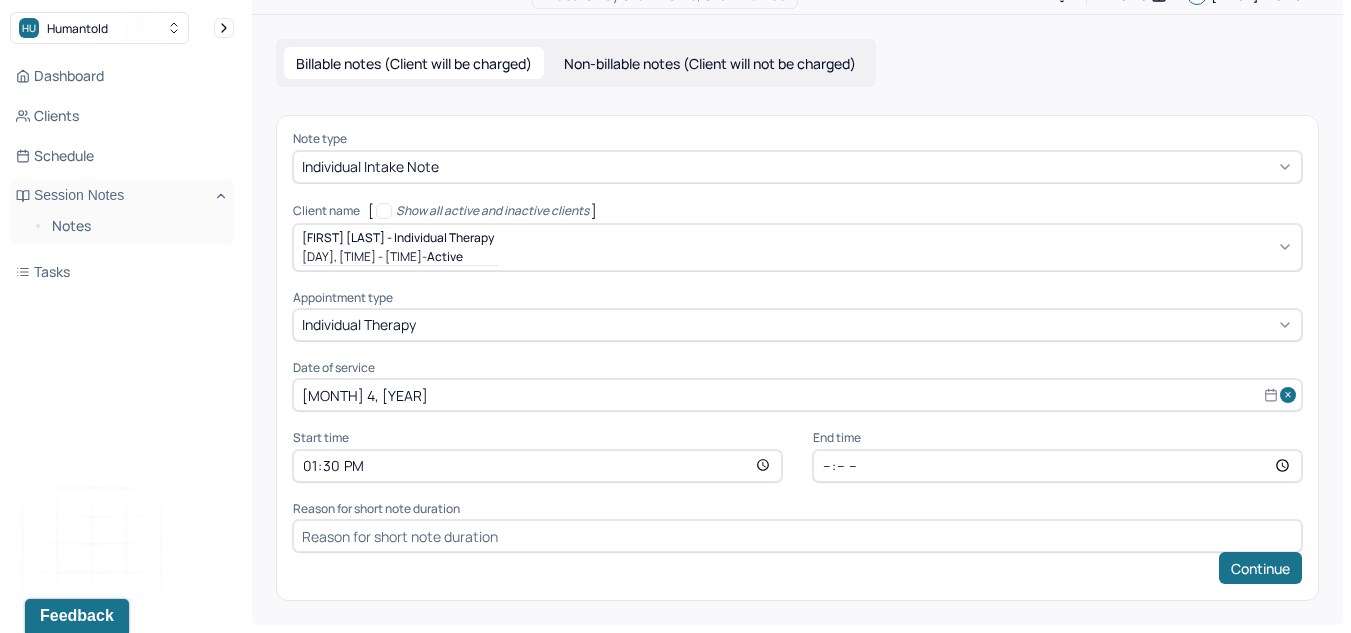 click on "13:30" at bounding box center [537, 466] 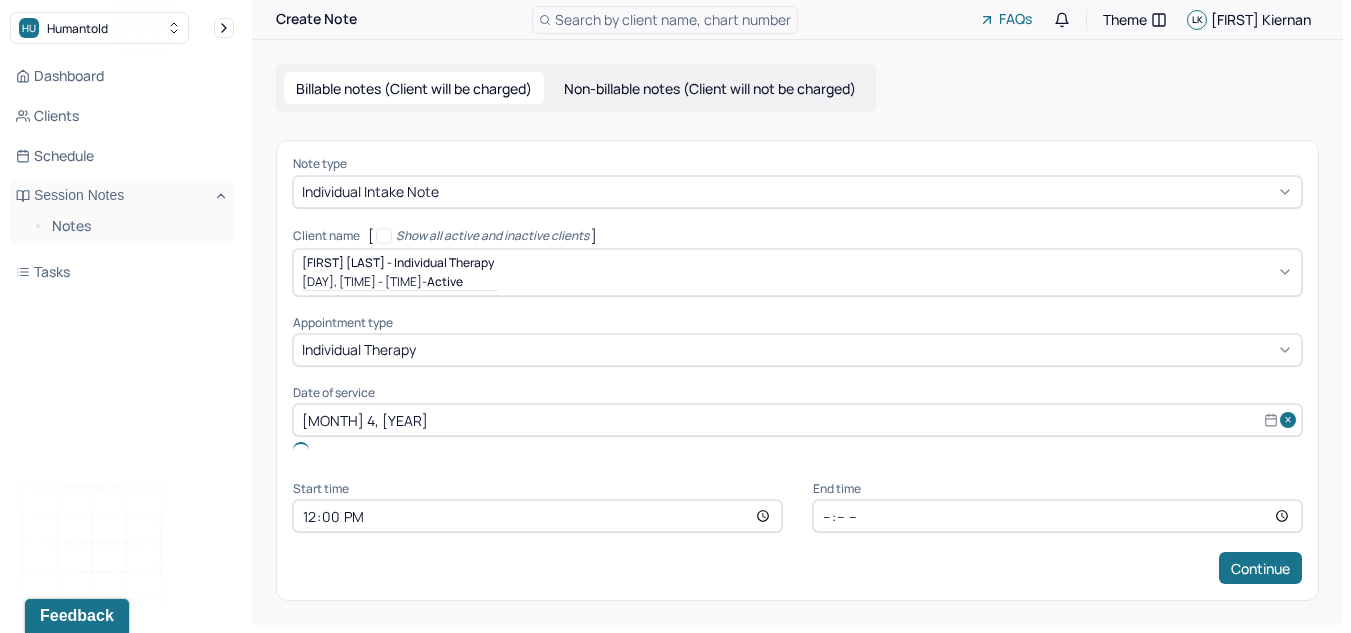 scroll, scrollTop: 5, scrollLeft: 0, axis: vertical 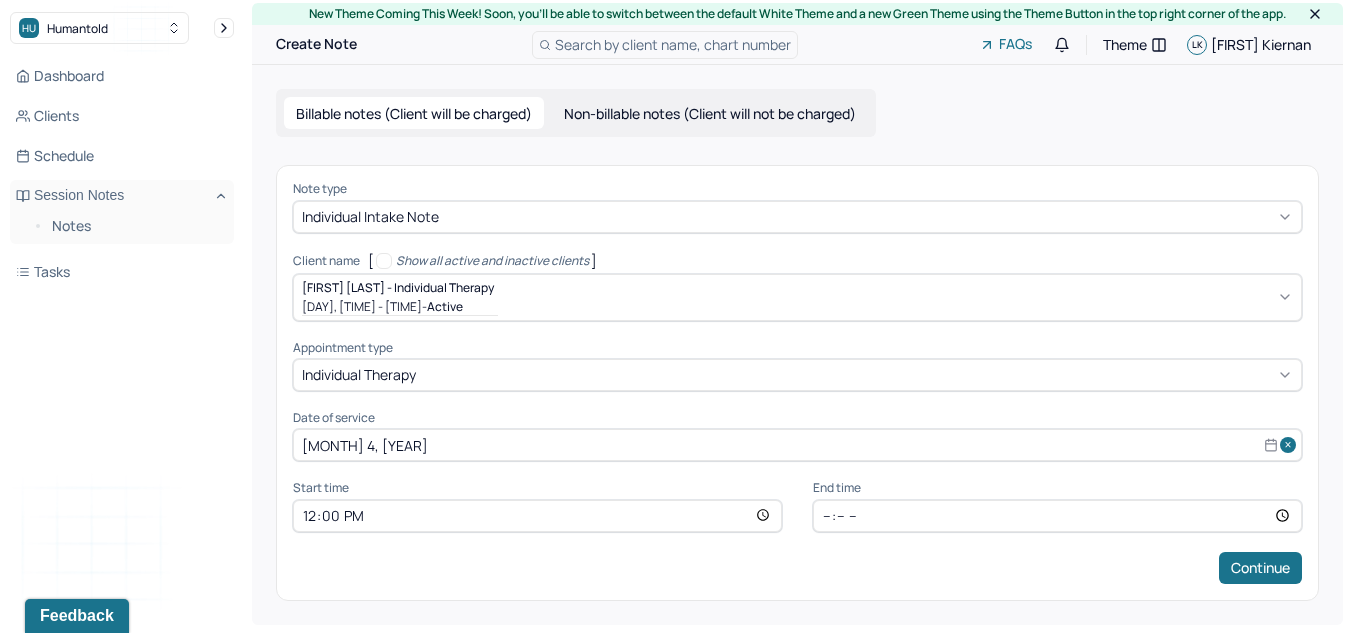 type on "12:00" 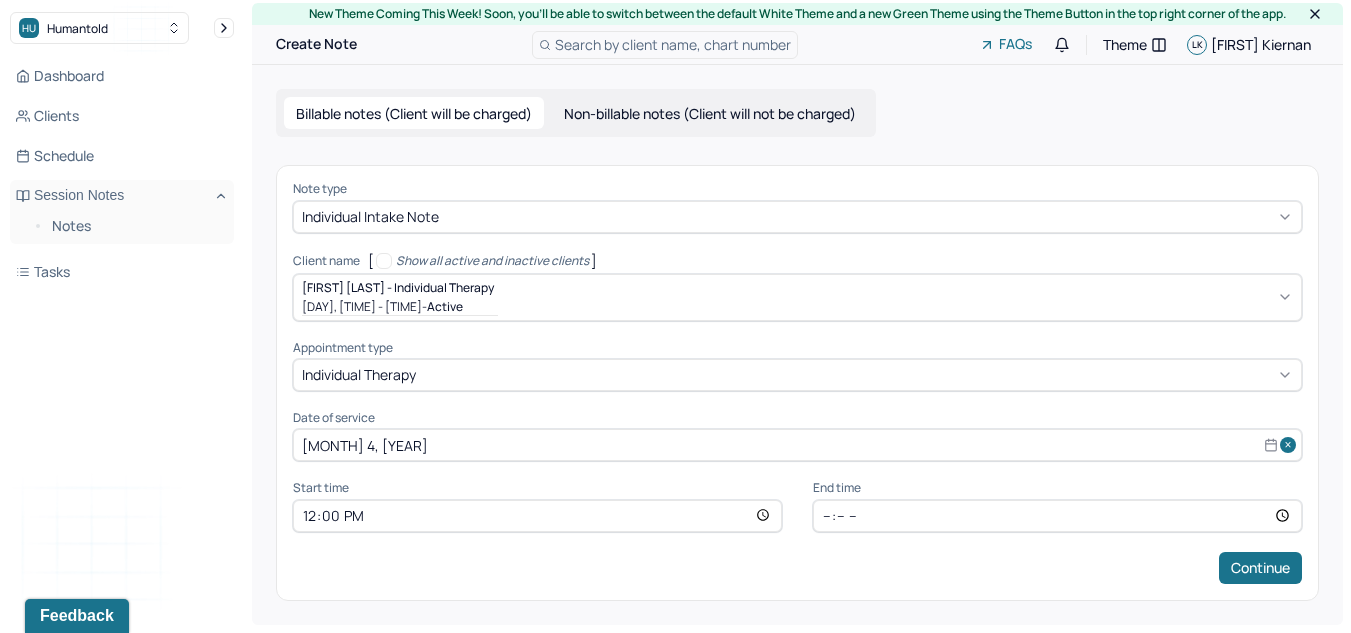 click on "Client name [ Show all active and inactive clients ]" at bounding box center (797, 261) 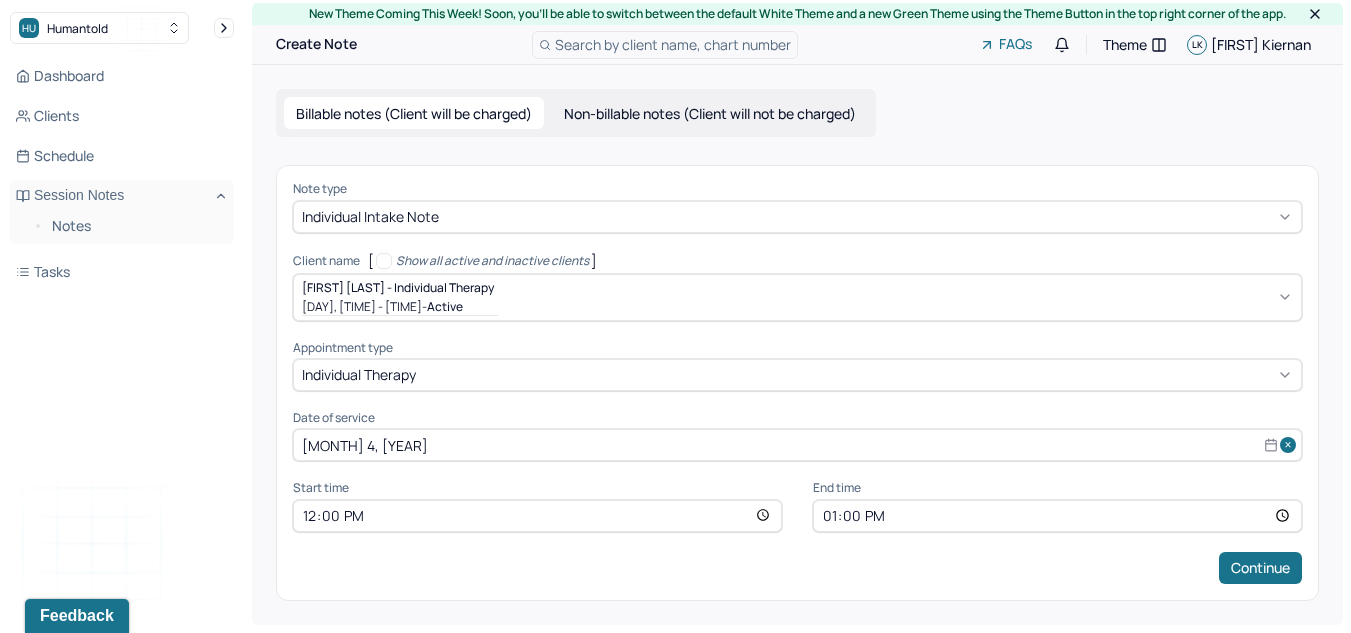 click on "[MONTH] 4, [YEAR]" at bounding box center [797, 445] 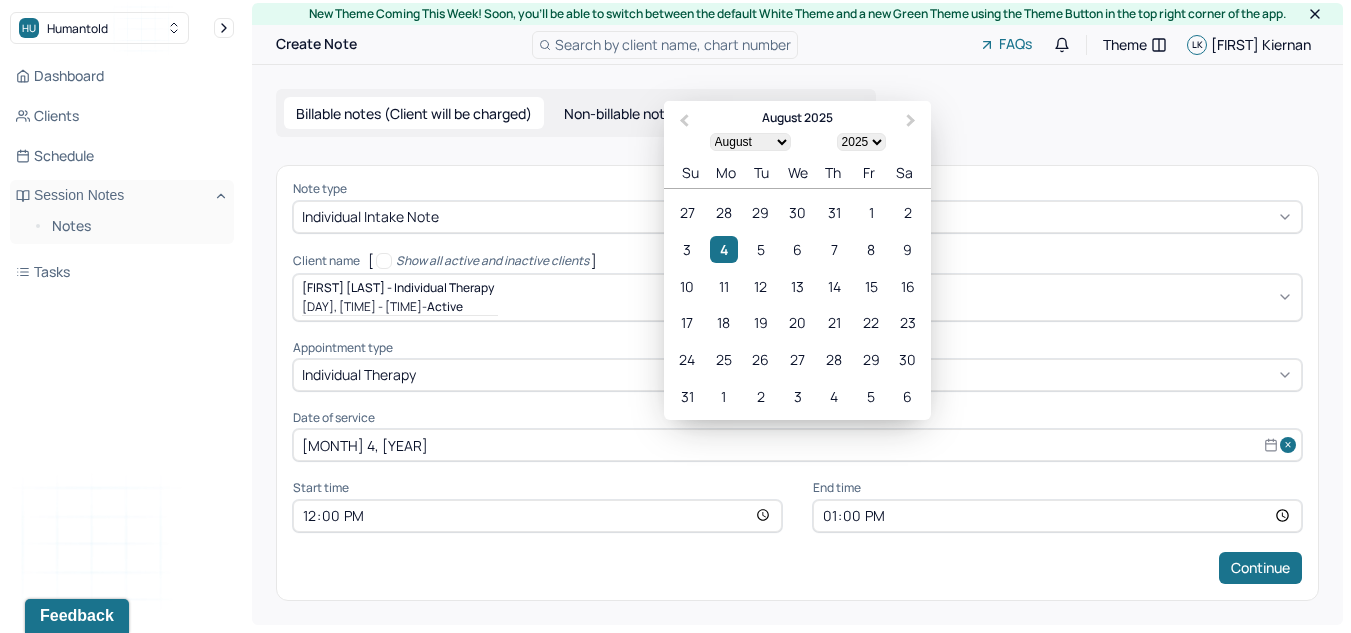 click on "Note type Individual intake note Client name [ Show all active and inactive clients ] [FIRST] [LAST] - Individual therapy Mon, 1:30pm - 1:50pm  -  active Supervisee name Laura Kiernan Appointment type individual therapy Date of service Aug 4, [YEAR] Previous Month Next Month August [YEAR] January February March April May June July August September October November December 1900 1901 1902 1903 1904 1905 1906 1907 1908 1909 1910 1911 1912 1913 1914 1915 1916 1917 1918 1919 1920 1921 1922 1923 1924 1925 1926 1927 1928 1929 1930 1931 1932 1933 1934 1935 1936 1937 1938 1939 1940 1941 1942 1943 1944 1945 1946 1947 1948 1949 1950 1951 1952 1953 1954 1955 1956 1957 1958 1959 1960 1961 1962 1963 1964 1965 1966 1967 1968 1969 1970 1971 1972 1973 1974 1975 1976 1977 1978 1979 1980 1981 1982 1983 1984 1985 1986 1987 1988 1989 1990 1991 1992 1993 1994 1995 1996 1997 1998 1999 2000 2001 2002 2003 2004 2005 2006 2007 2008 2009 2010 2011 2012 2013 2014 2015 2016 2017 2018 2019 2020 2021 2022 2023 2024 2025 2026 2027 2028 2029 Su" at bounding box center [797, 382] 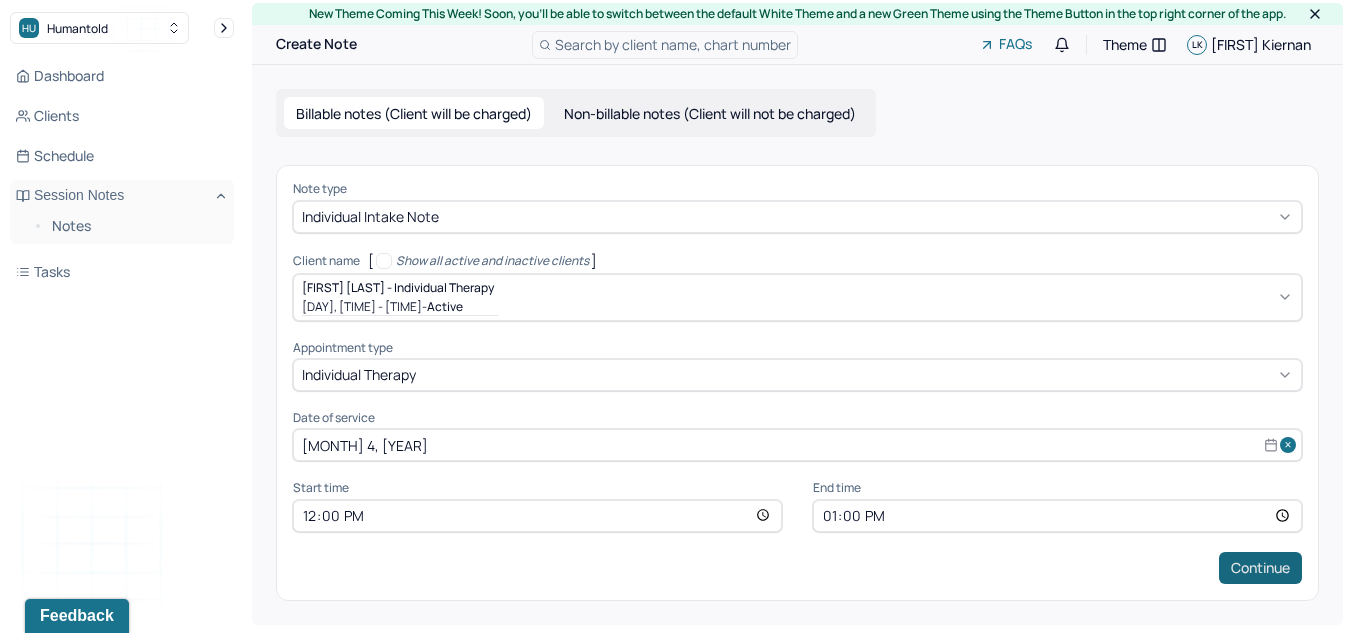 click on "Continue" at bounding box center [1260, 568] 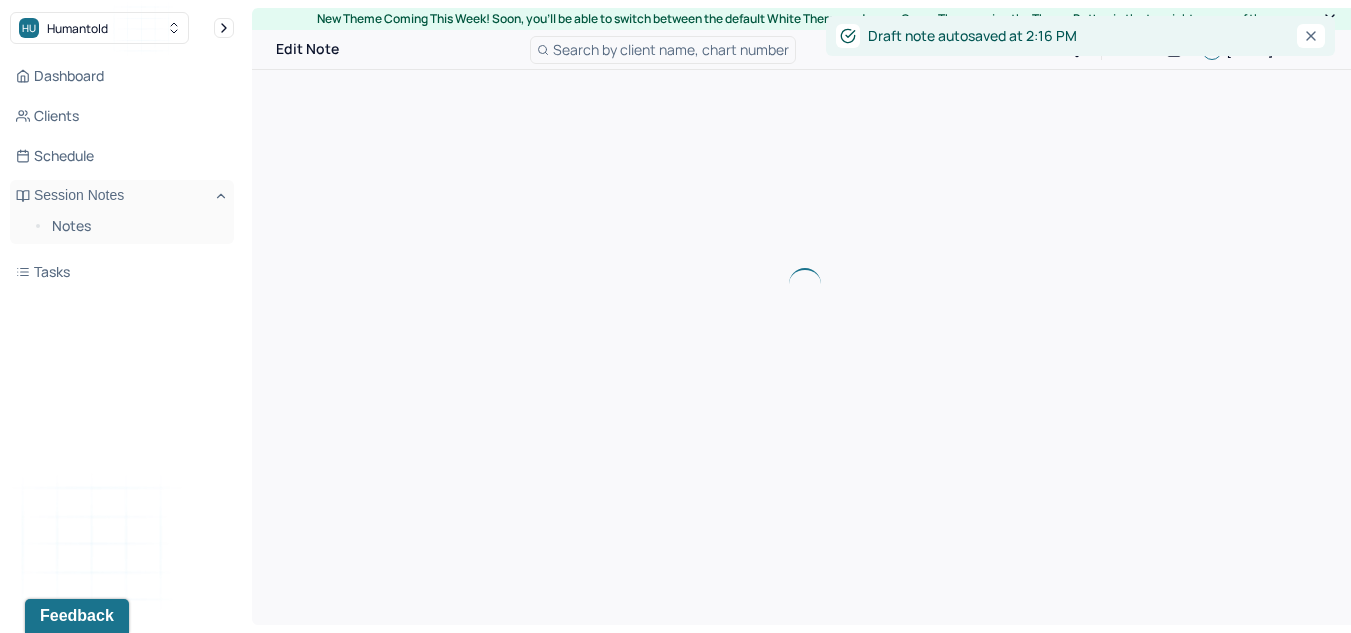 scroll, scrollTop: 0, scrollLeft: 0, axis: both 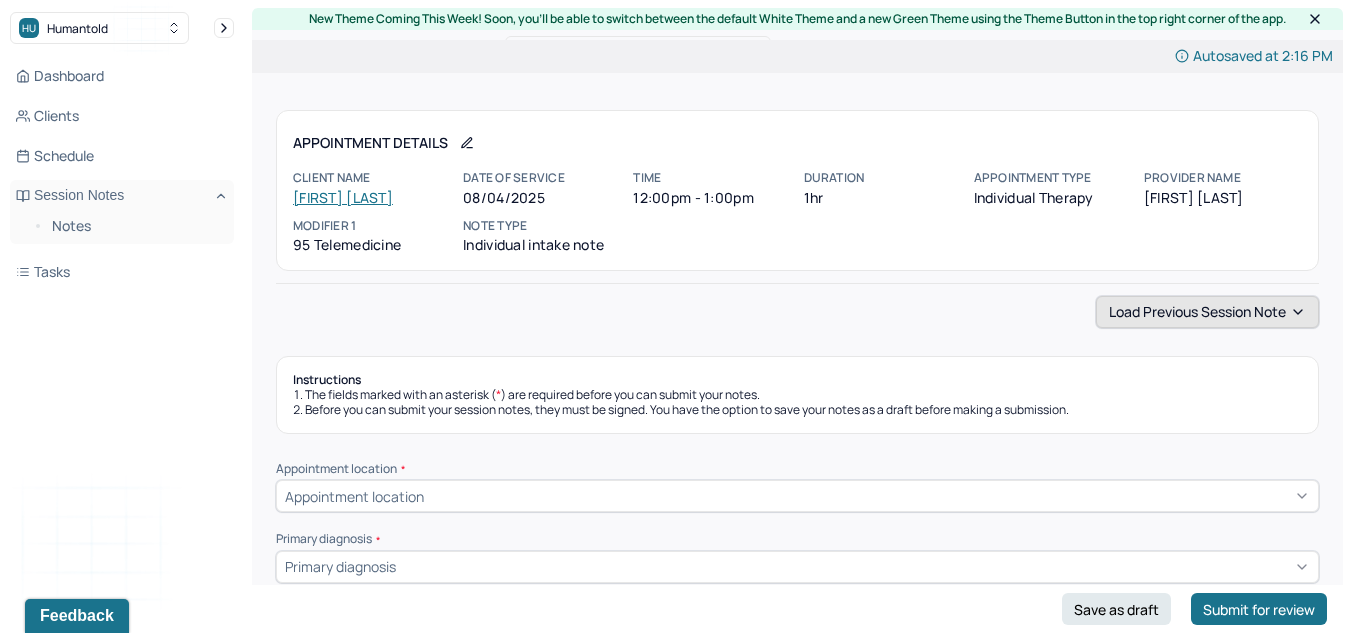 click on "Load previous session note" at bounding box center [1207, 312] 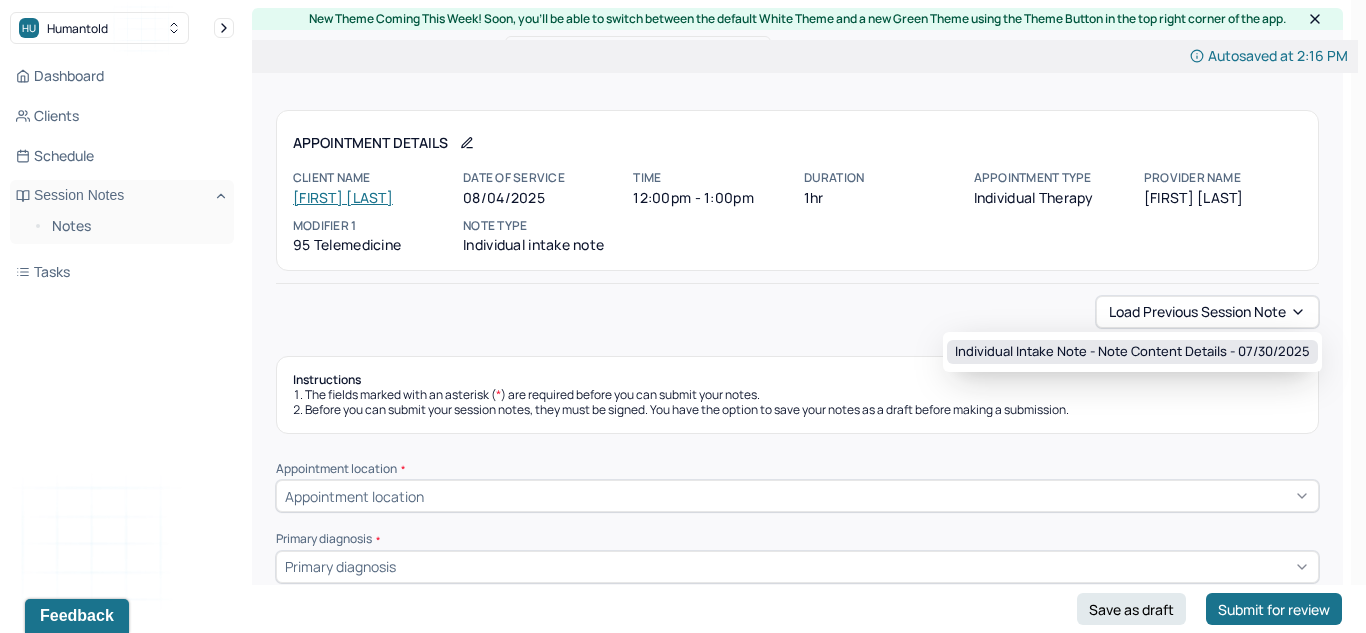 click on "Individual intake note   - Note content Details -   [DATE]" at bounding box center (1132, 352) 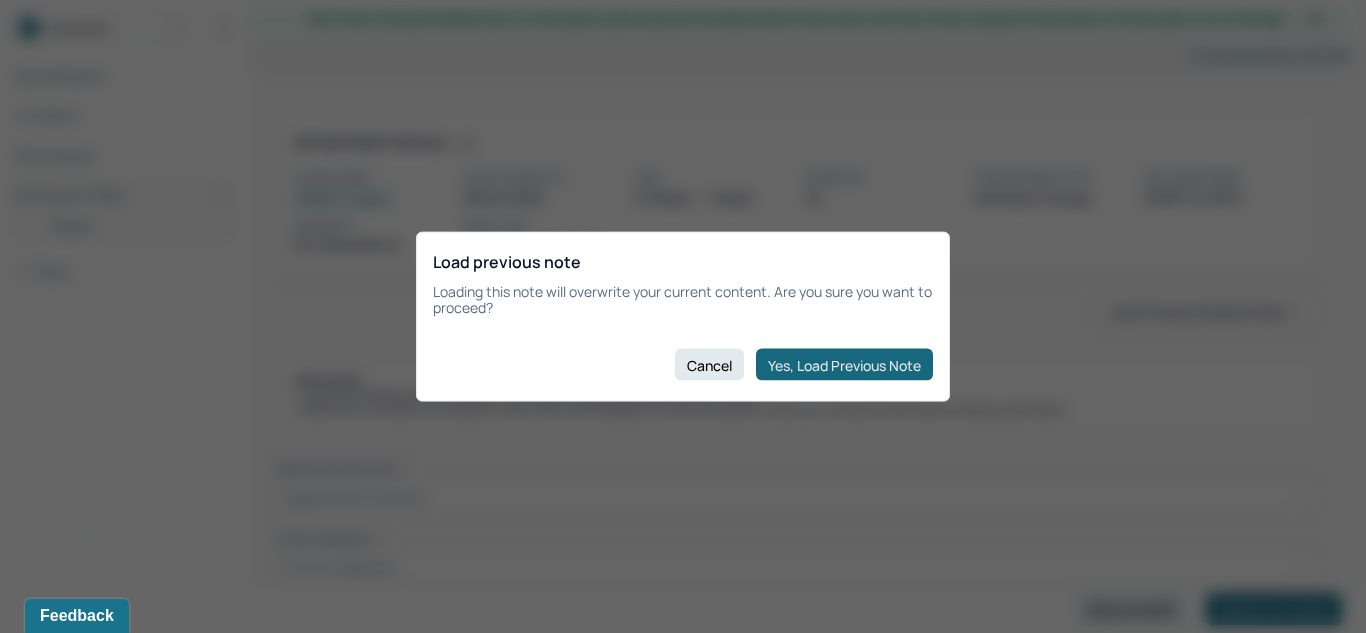 click on "Yes, Load Previous Note" at bounding box center [844, 365] 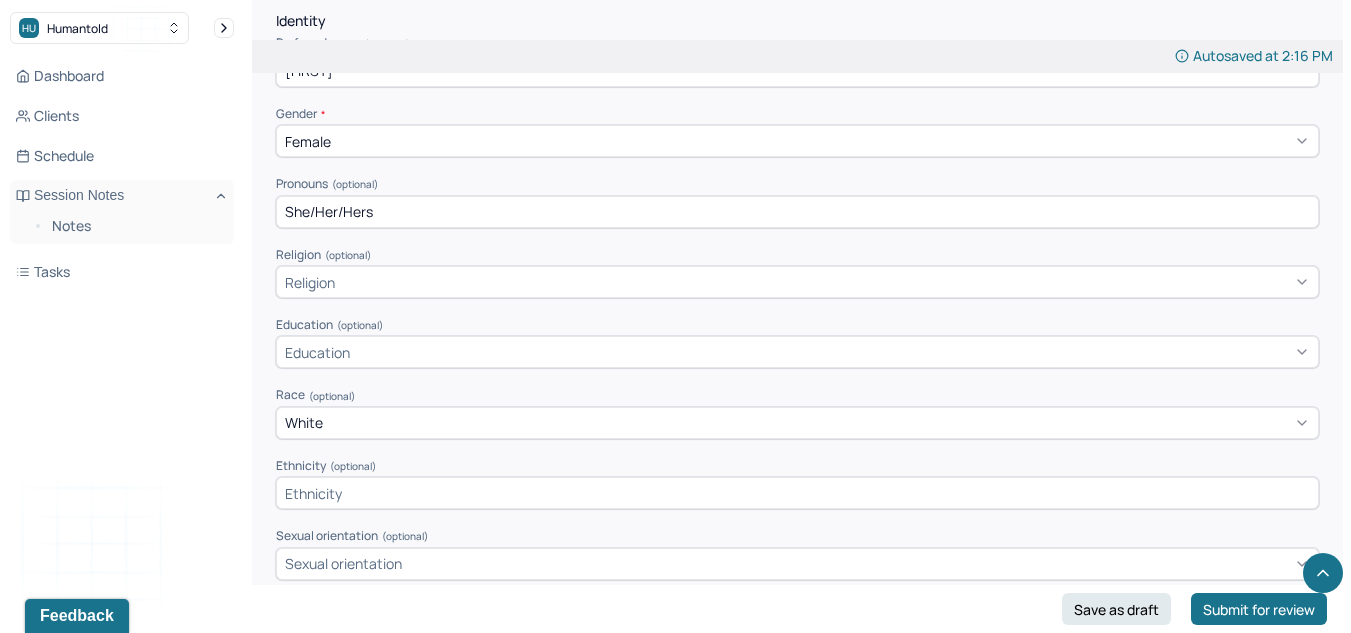 scroll, scrollTop: 954, scrollLeft: 0, axis: vertical 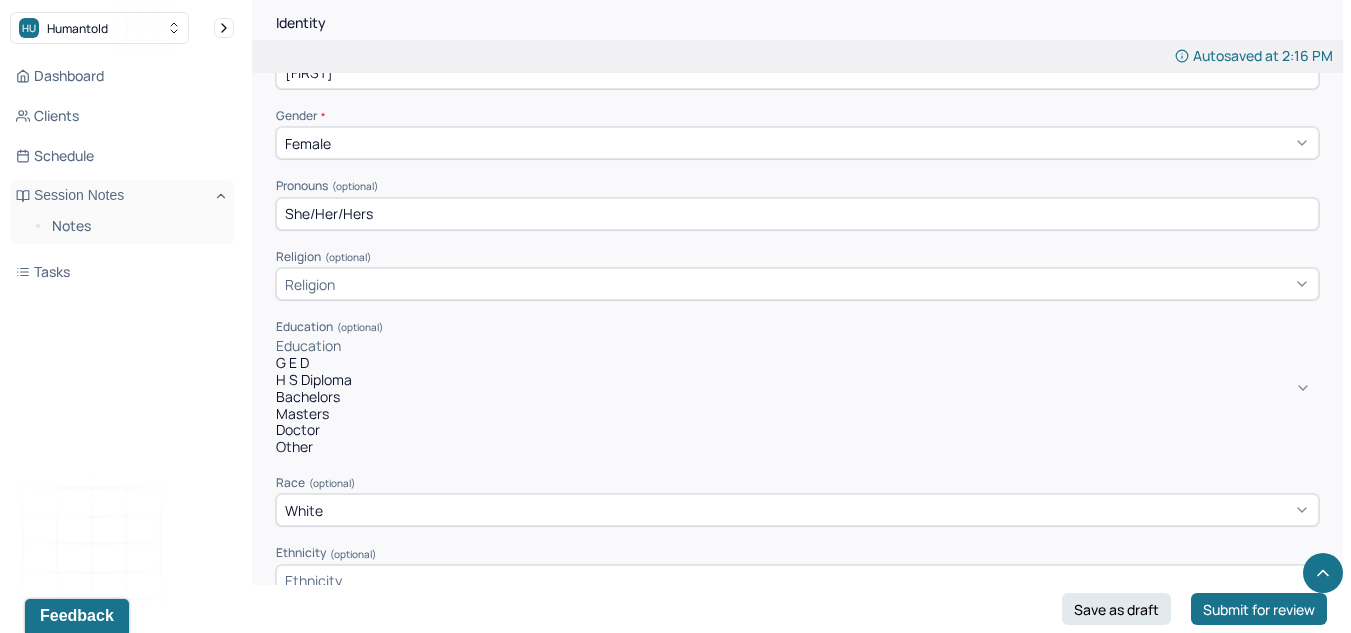 click on "Education" at bounding box center [797, 346] 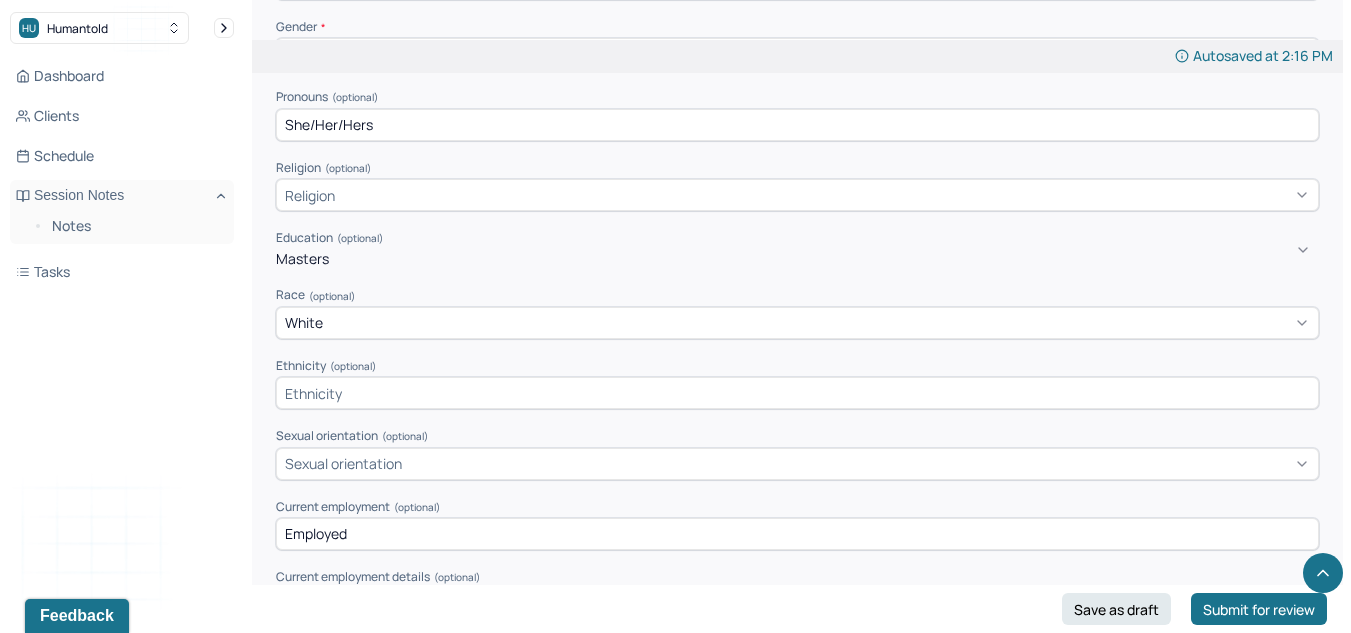 scroll, scrollTop: 1131, scrollLeft: 0, axis: vertical 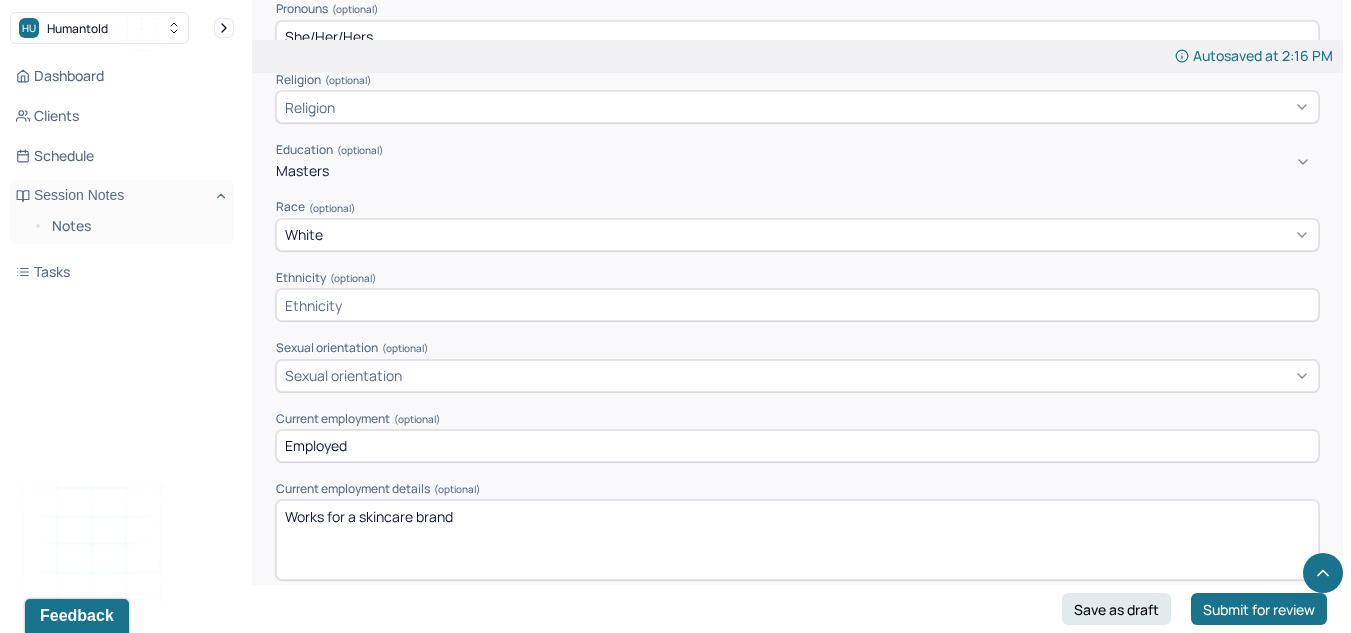 click on "Sexual orientation" at bounding box center [343, 375] 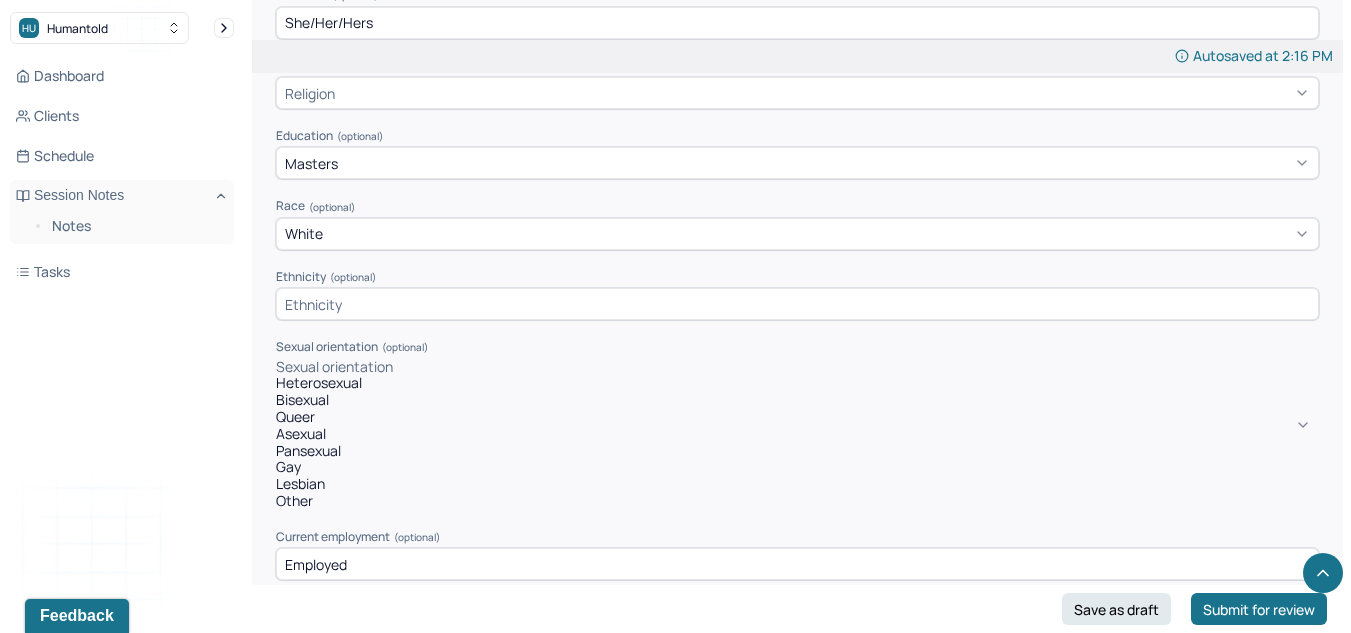 scroll, scrollTop: 1147, scrollLeft: 0, axis: vertical 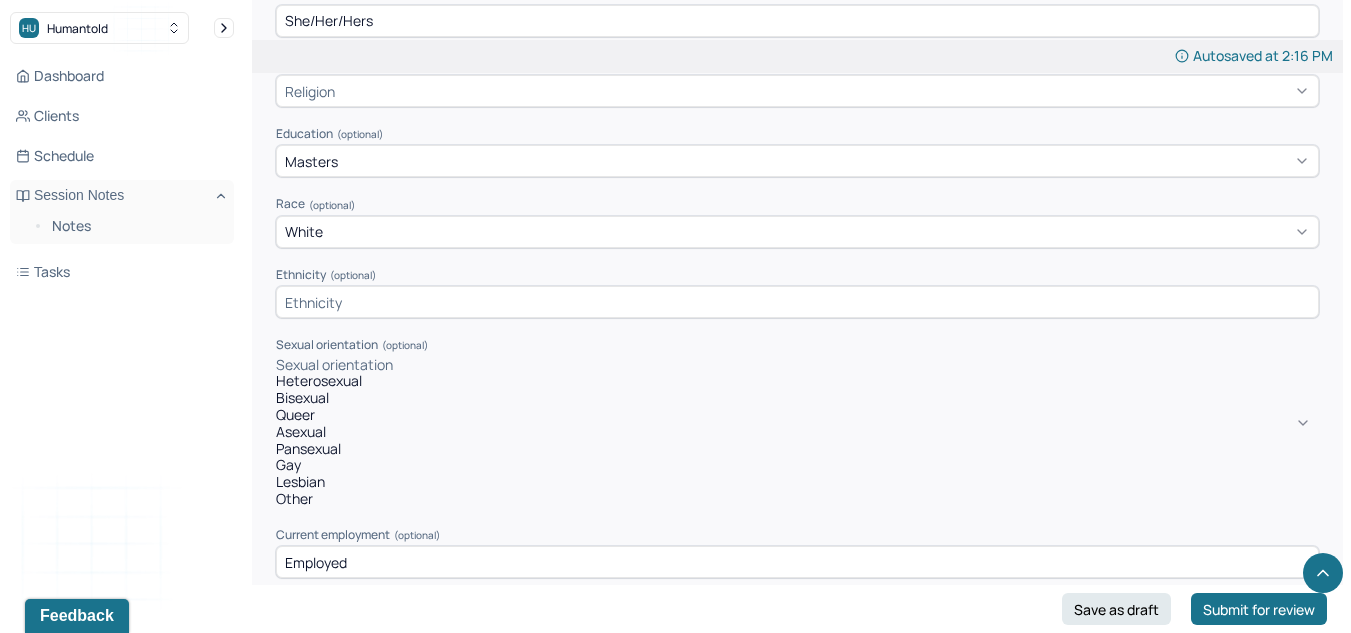 click on "Heterosexual" at bounding box center [797, 381] 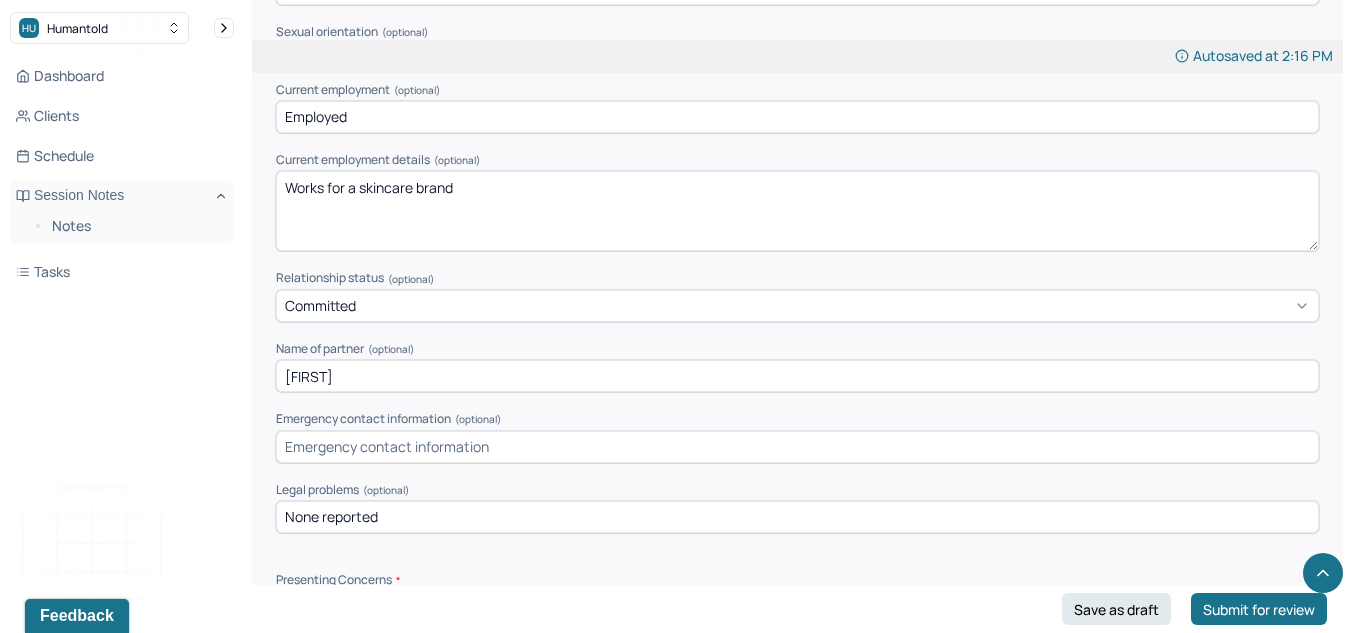 scroll, scrollTop: 1533, scrollLeft: 0, axis: vertical 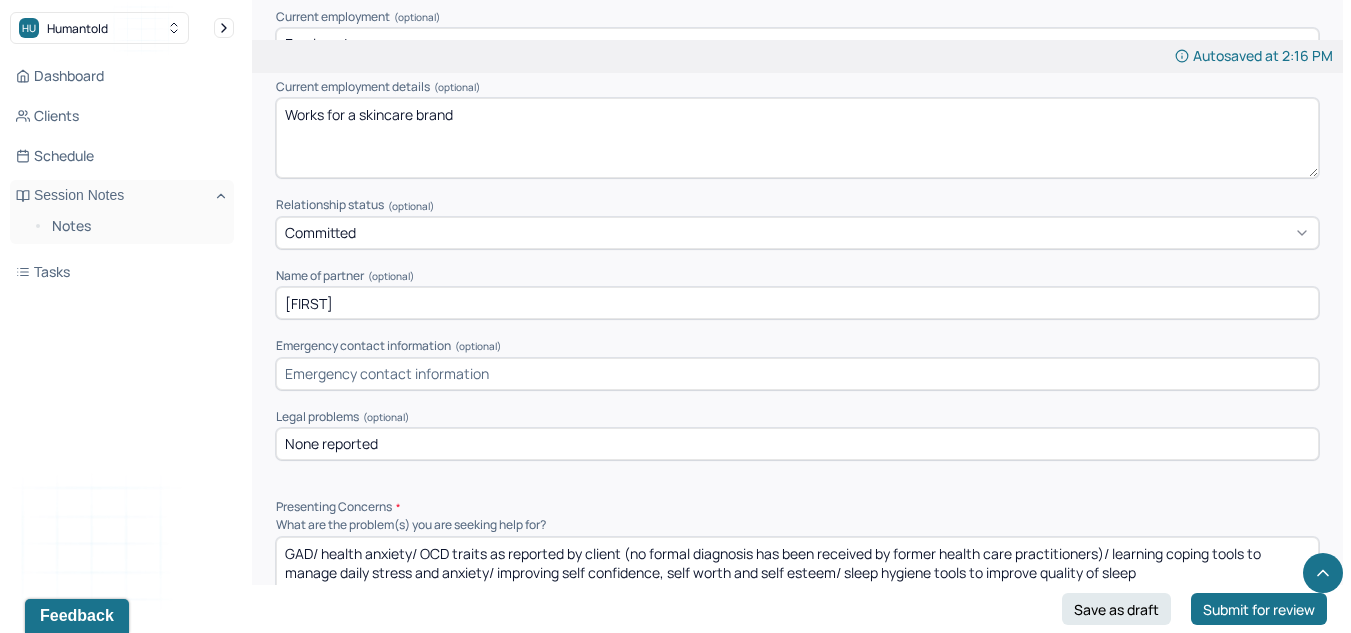 click at bounding box center [797, 374] 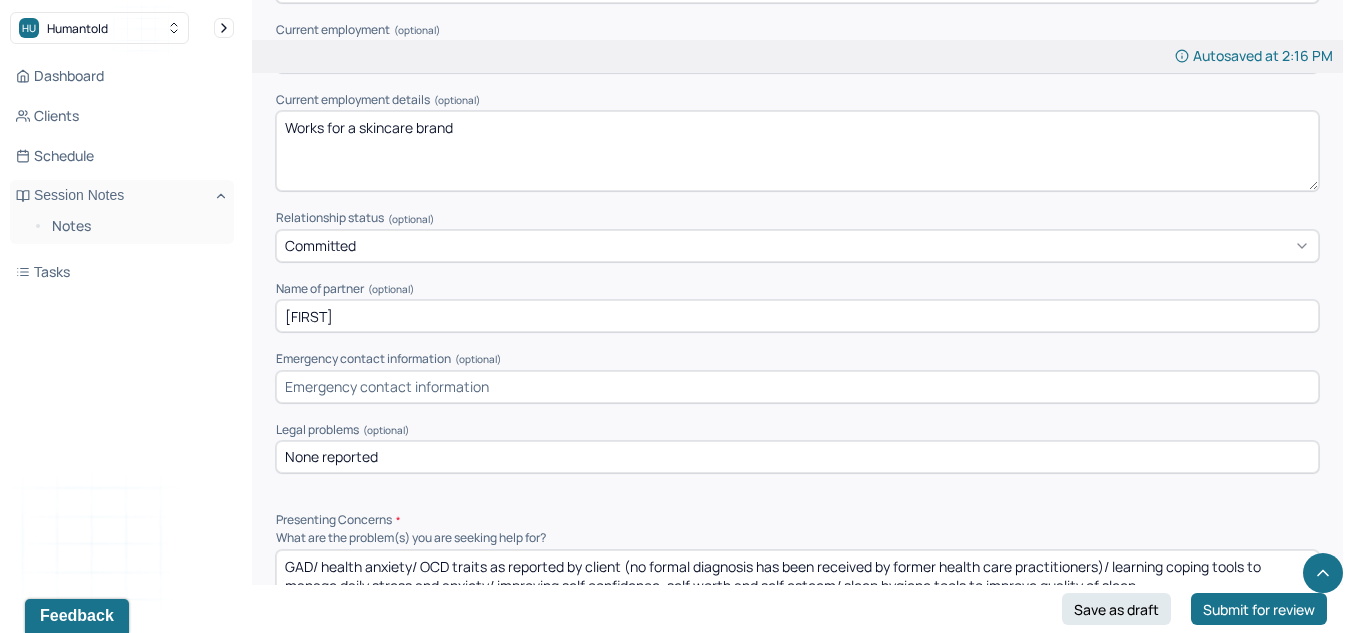 paste on "Partner, [NAME] [PHONE] & Mother, [NAME]- [PHONE]" 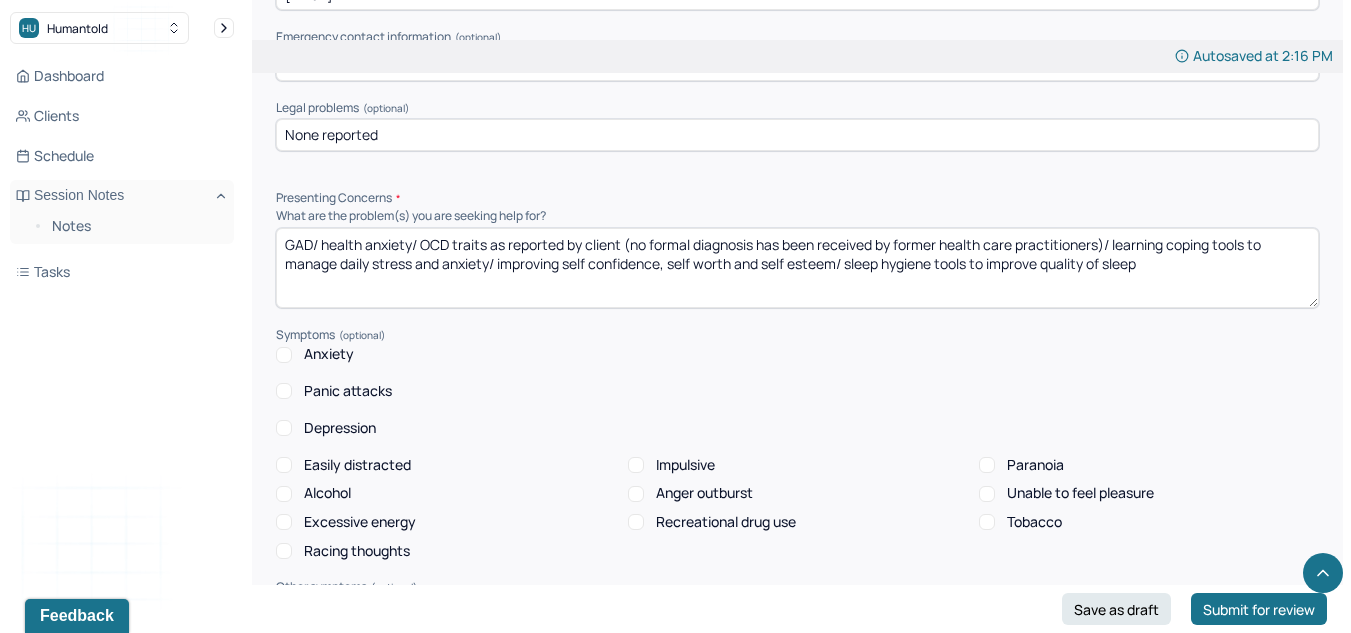 scroll, scrollTop: 1902, scrollLeft: 0, axis: vertical 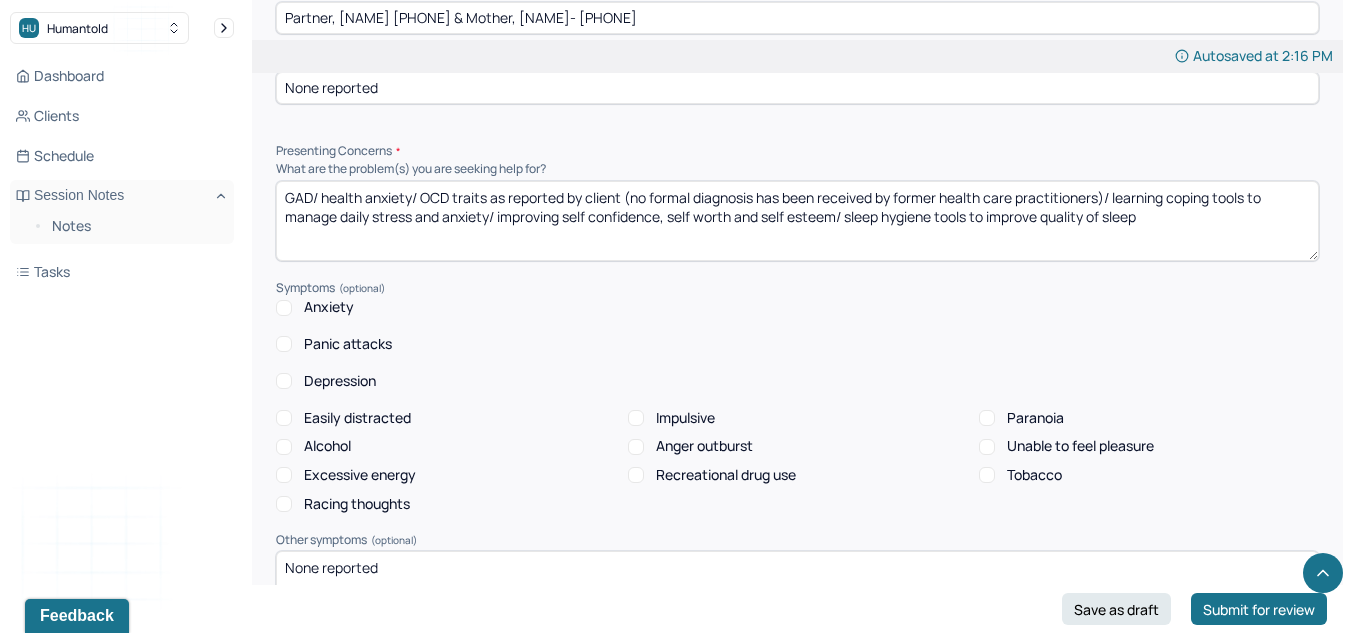 type on "Partner, [NAME] [PHONE] & Mother, [NAME]- [PHONE]" 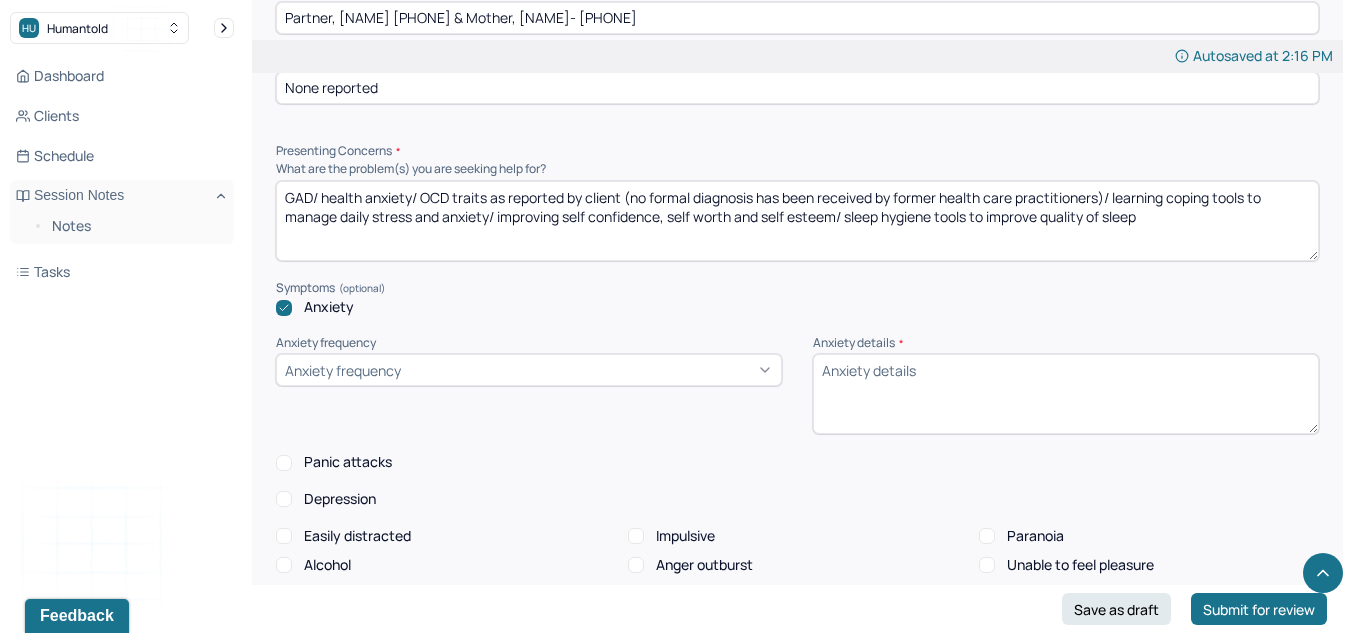 click on "Anxiety frequency" at bounding box center (529, 370) 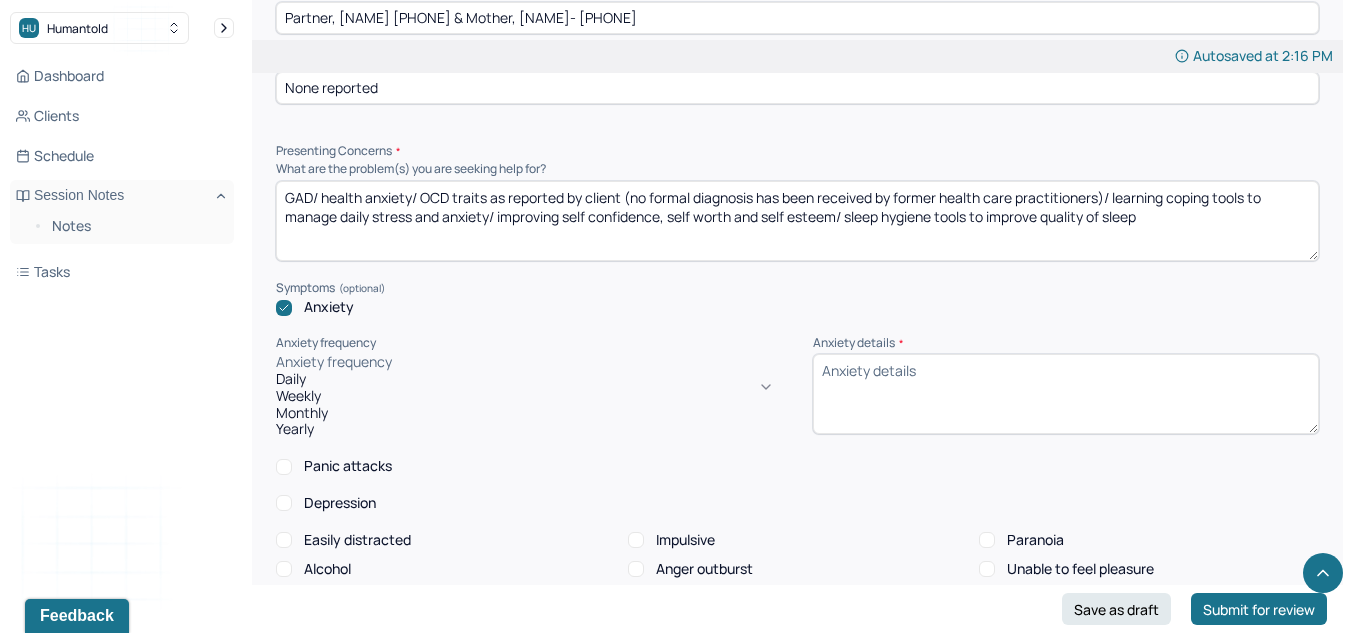 click on "Daily" at bounding box center (529, 379) 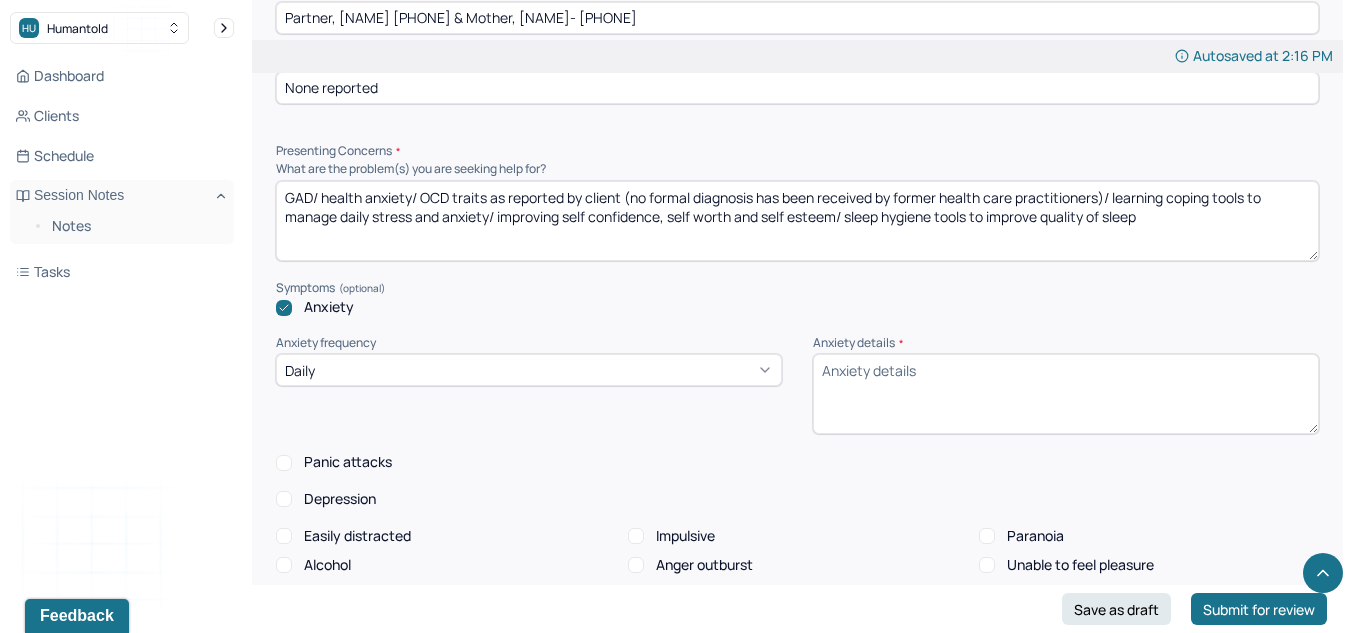 click on "Anxiety details *" at bounding box center [1066, 394] 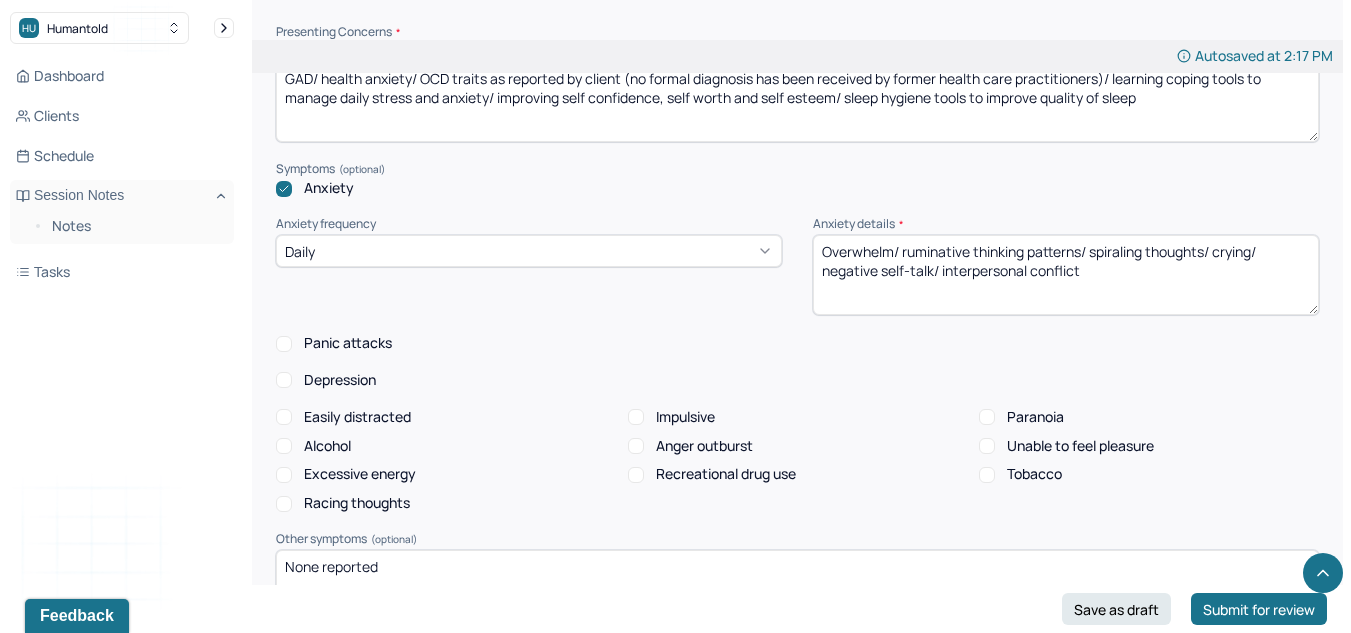 scroll, scrollTop: 2022, scrollLeft: 0, axis: vertical 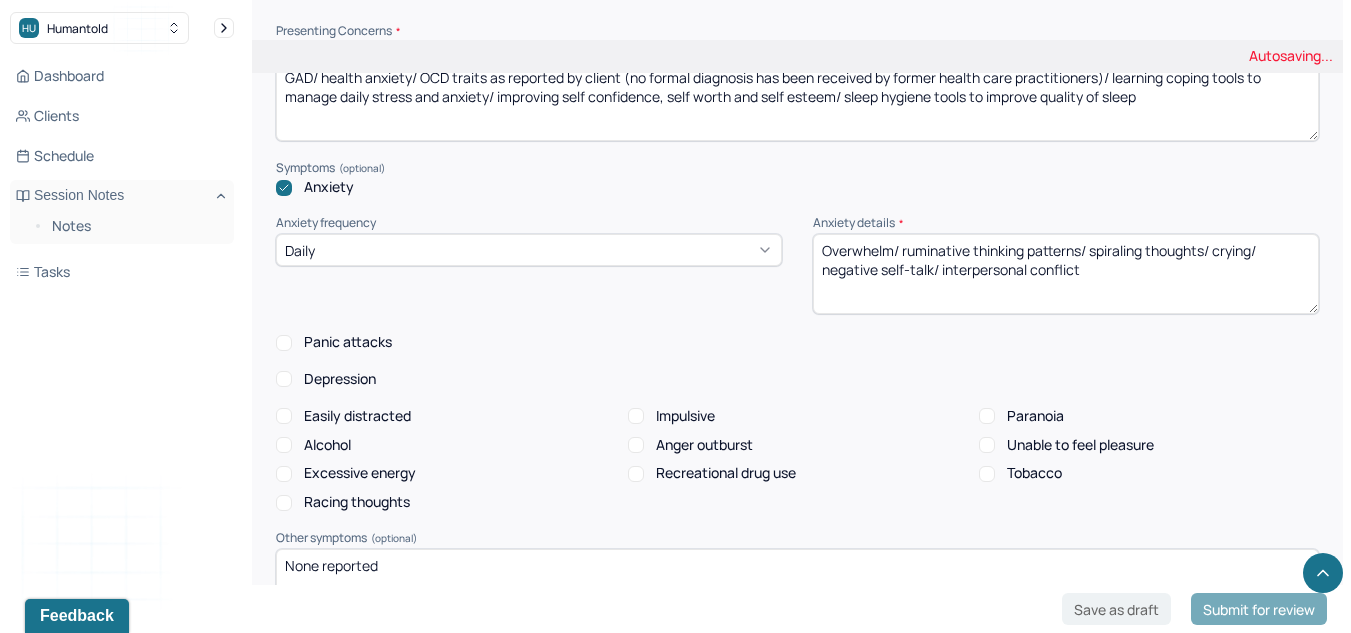type on "Overwhelm/ ruminative thinking patterns/ spiraling thoughts/ crying/ negative self-talk/ interpersonal conflict" 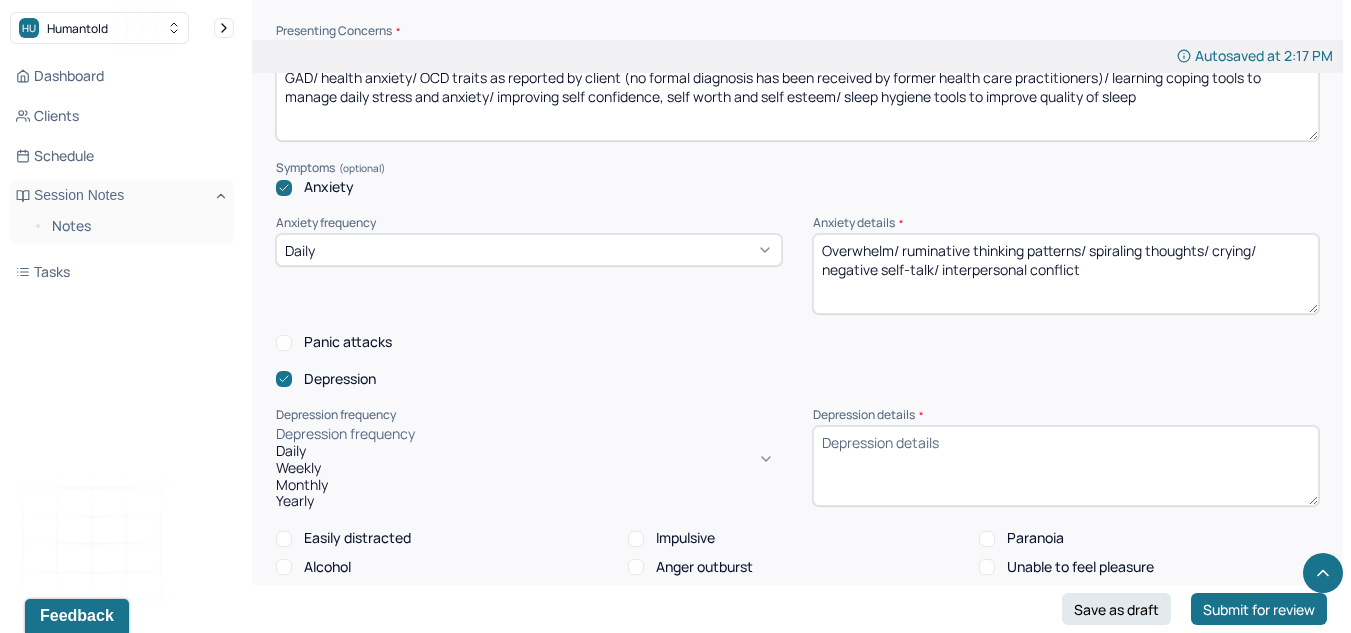click on "Depression frequency" at bounding box center (529, 434) 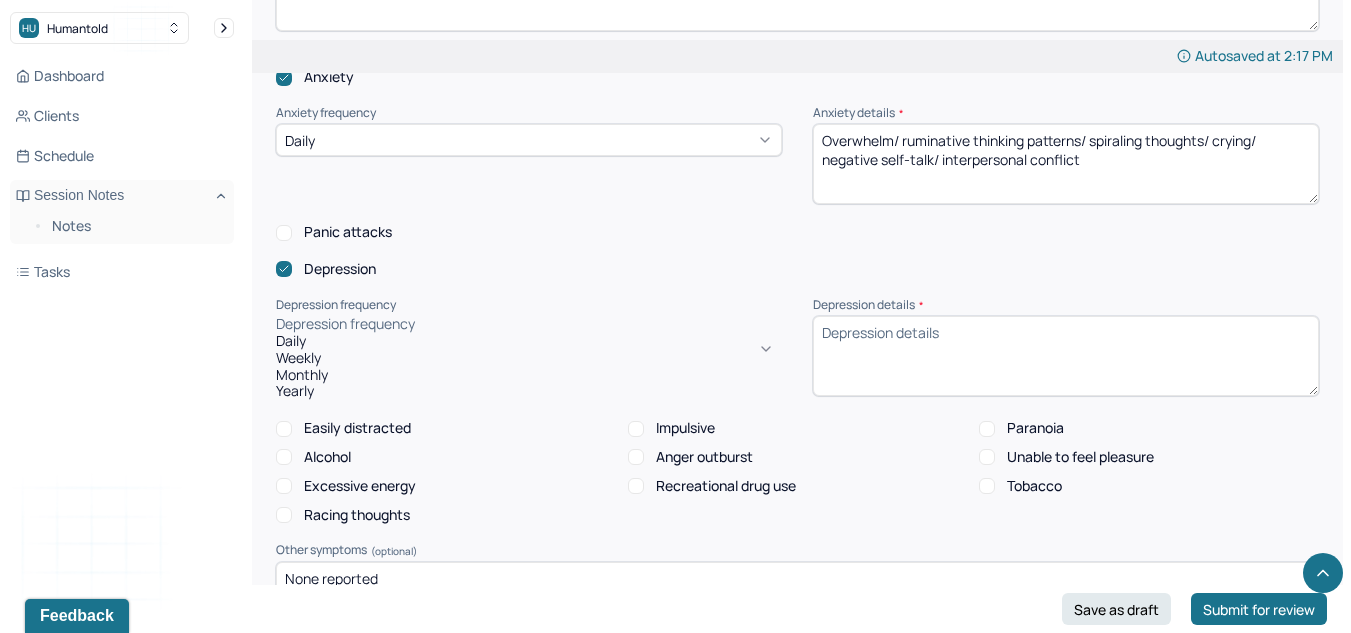 scroll, scrollTop: 2133, scrollLeft: 0, axis: vertical 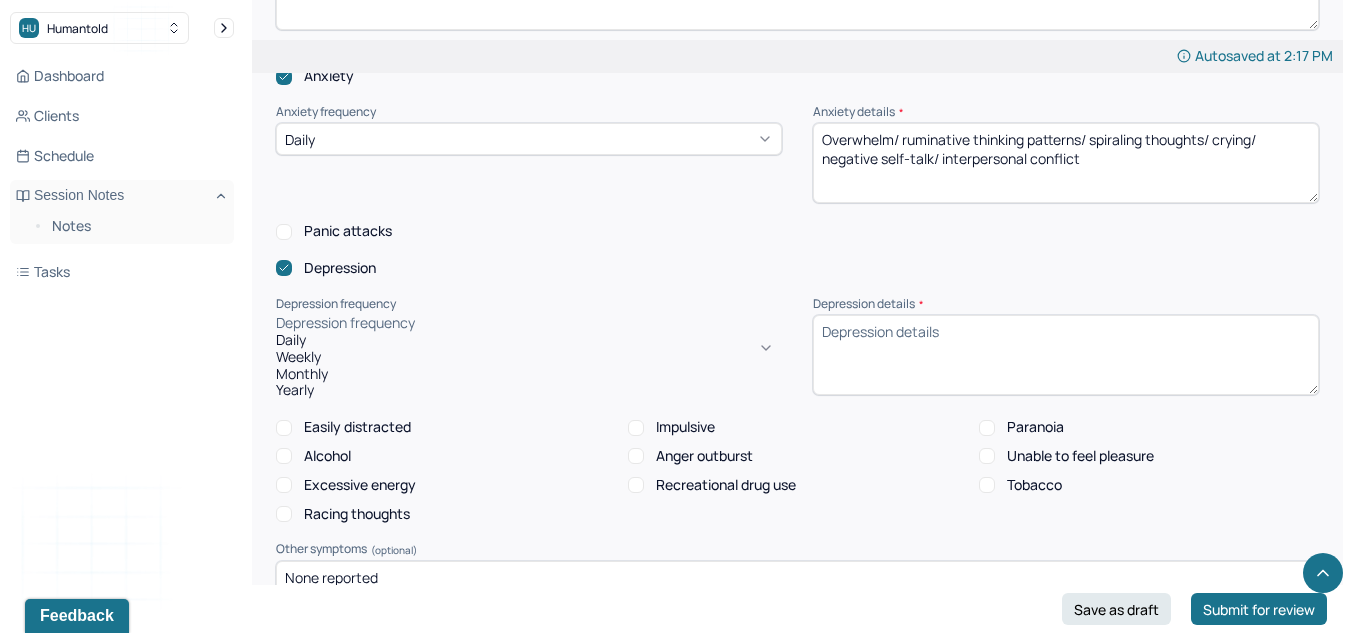 click on "Weekly" at bounding box center [529, 357] 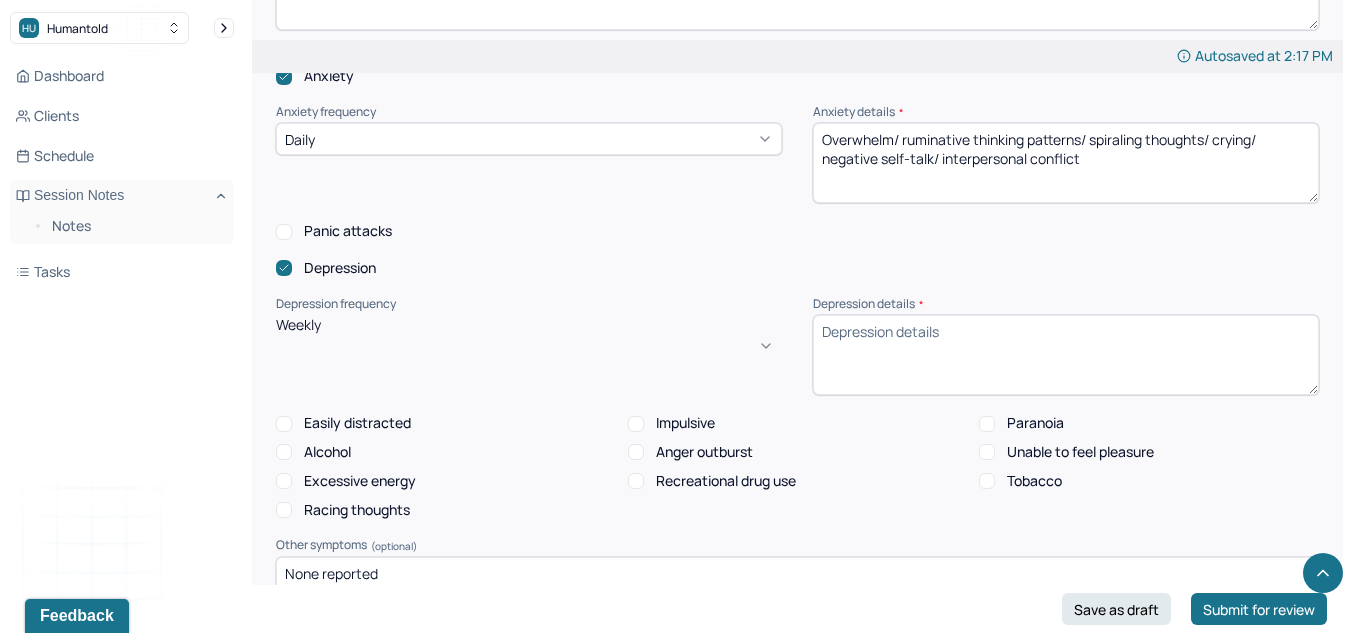 click on "Depression details *" at bounding box center (1066, 355) 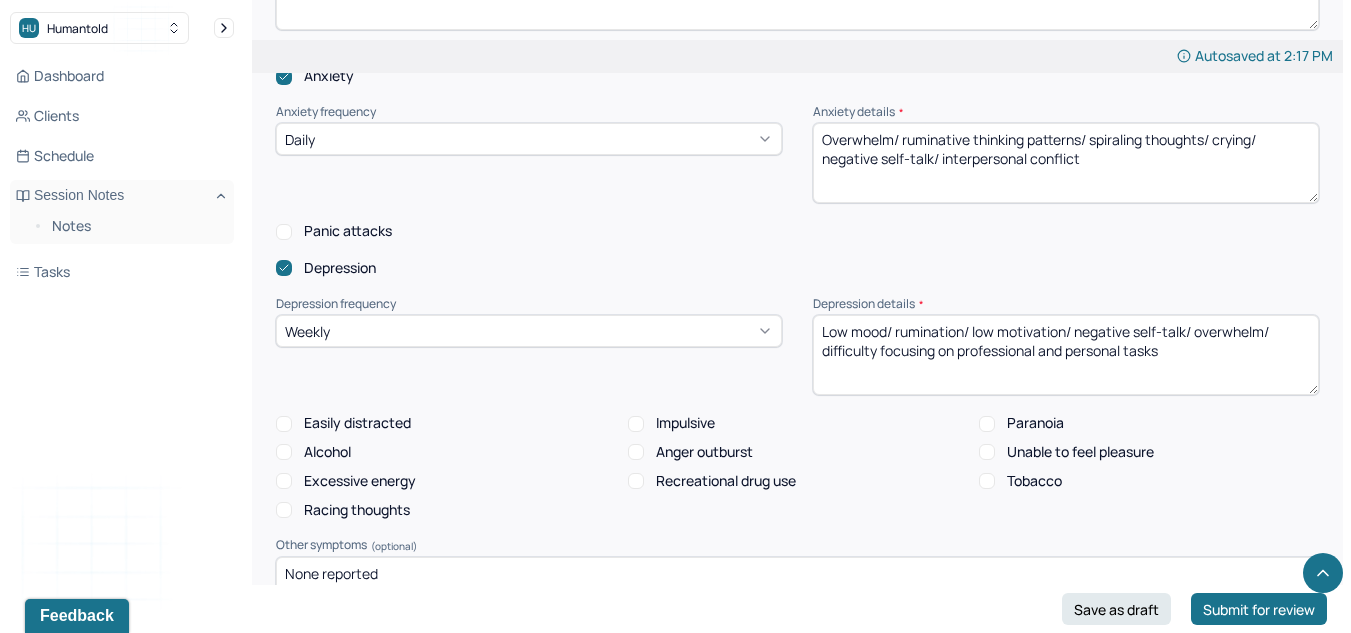 scroll, scrollTop: 2162, scrollLeft: 0, axis: vertical 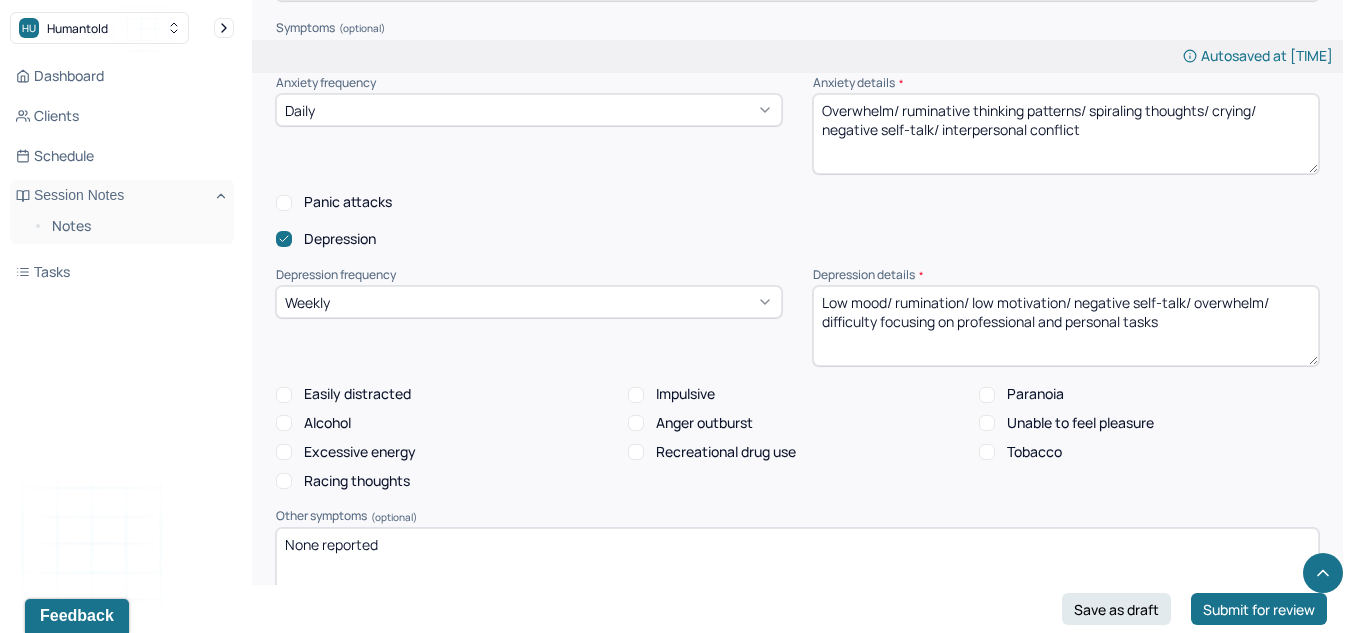 type on "Low mood/ rumination/ low motivation/ negative self-talk/ overwhelm/ difficulty focusing on professional and personal tasks" 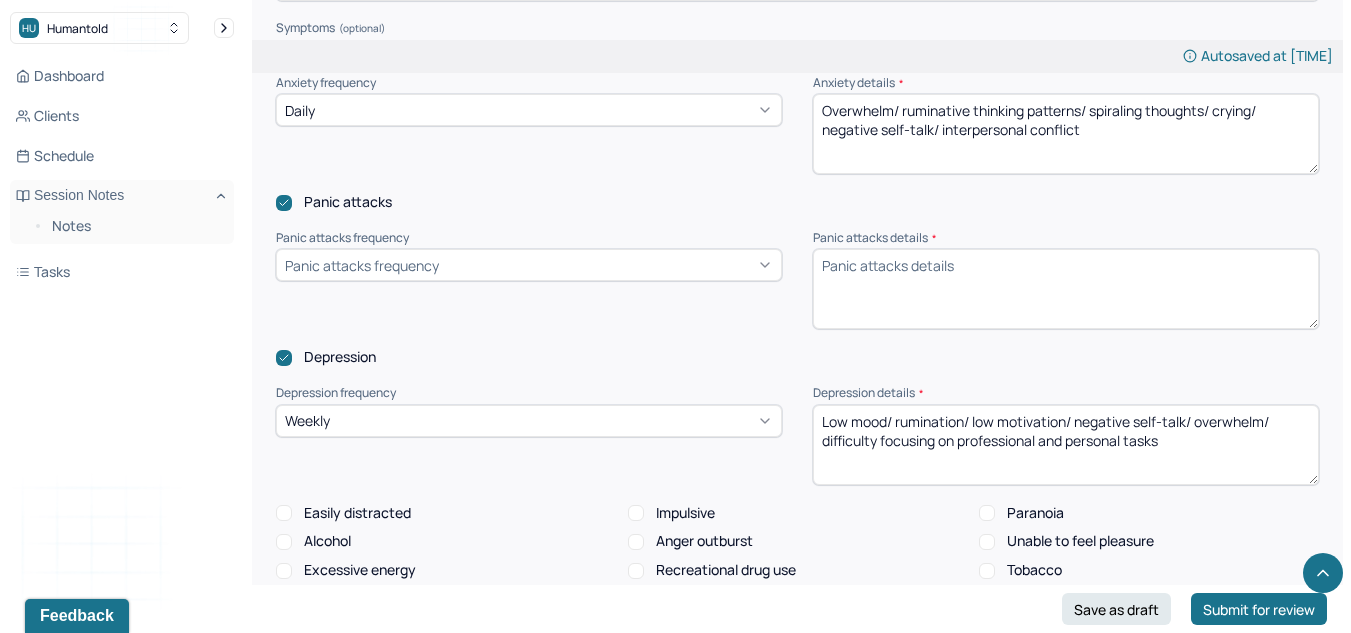 click 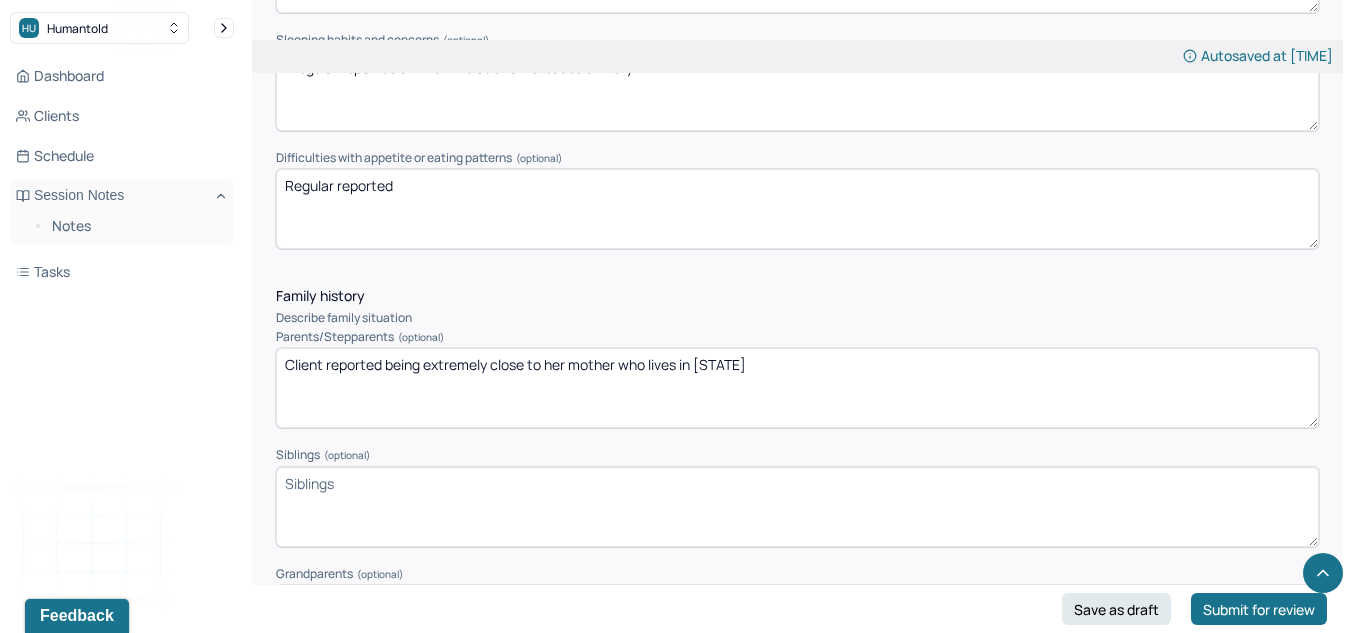scroll, scrollTop: 2995, scrollLeft: 0, axis: vertical 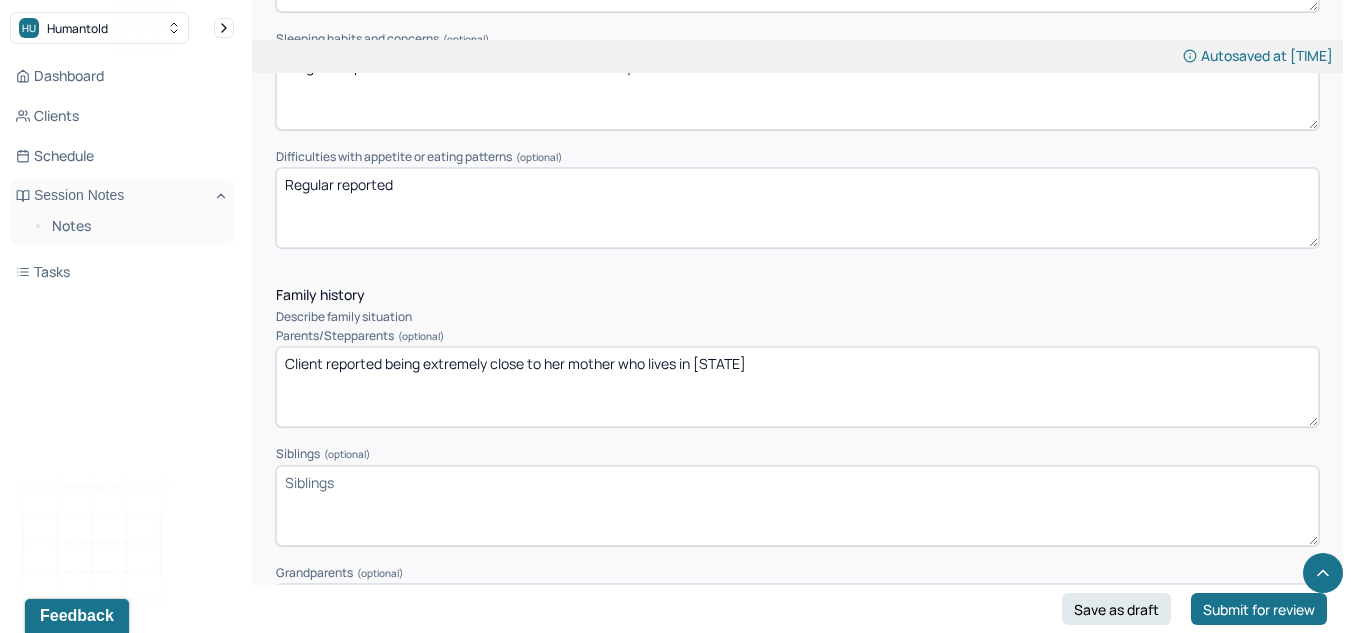 click on "Client reported being extremely close to her mother who lives in [STATE]" at bounding box center (797, 387) 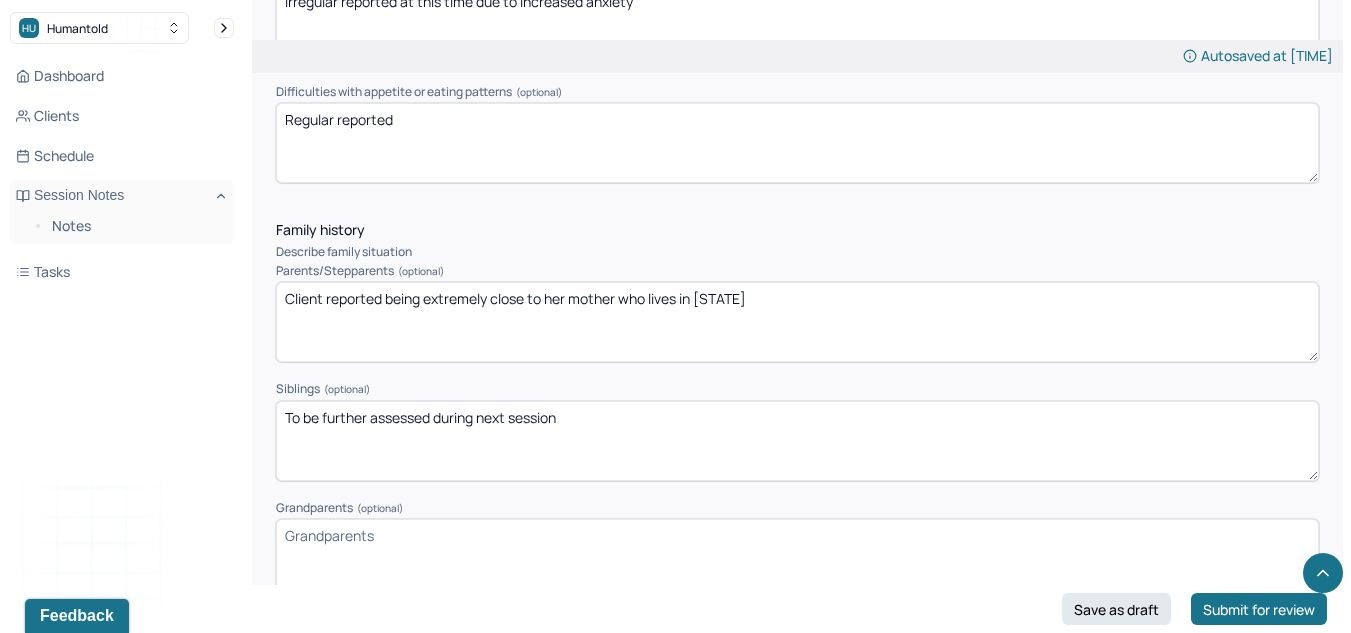 scroll, scrollTop: 3241, scrollLeft: 0, axis: vertical 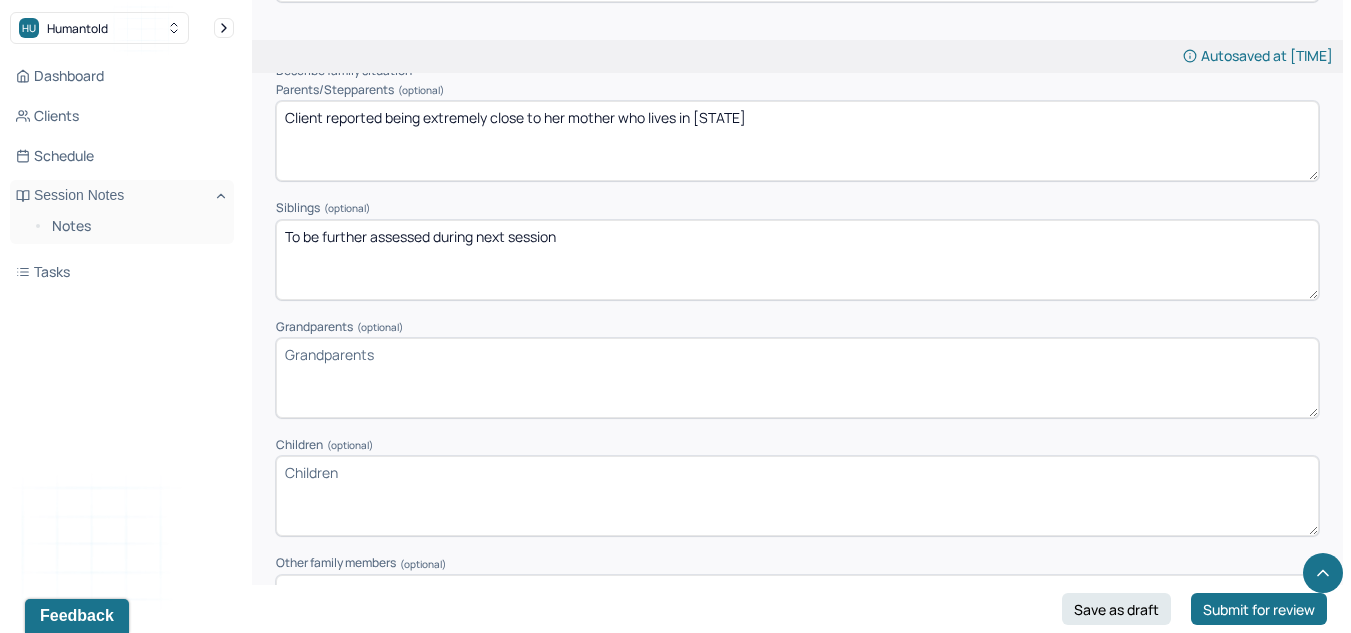 type on "To be further assessed during next session" 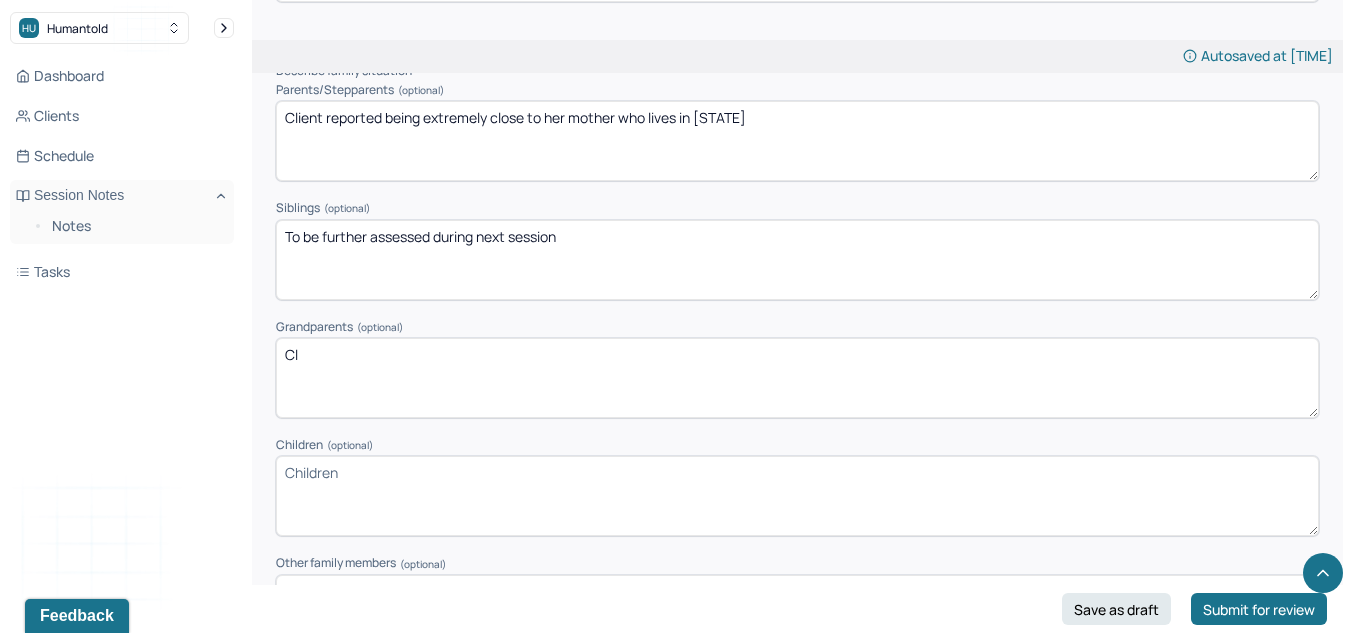 type on "C" 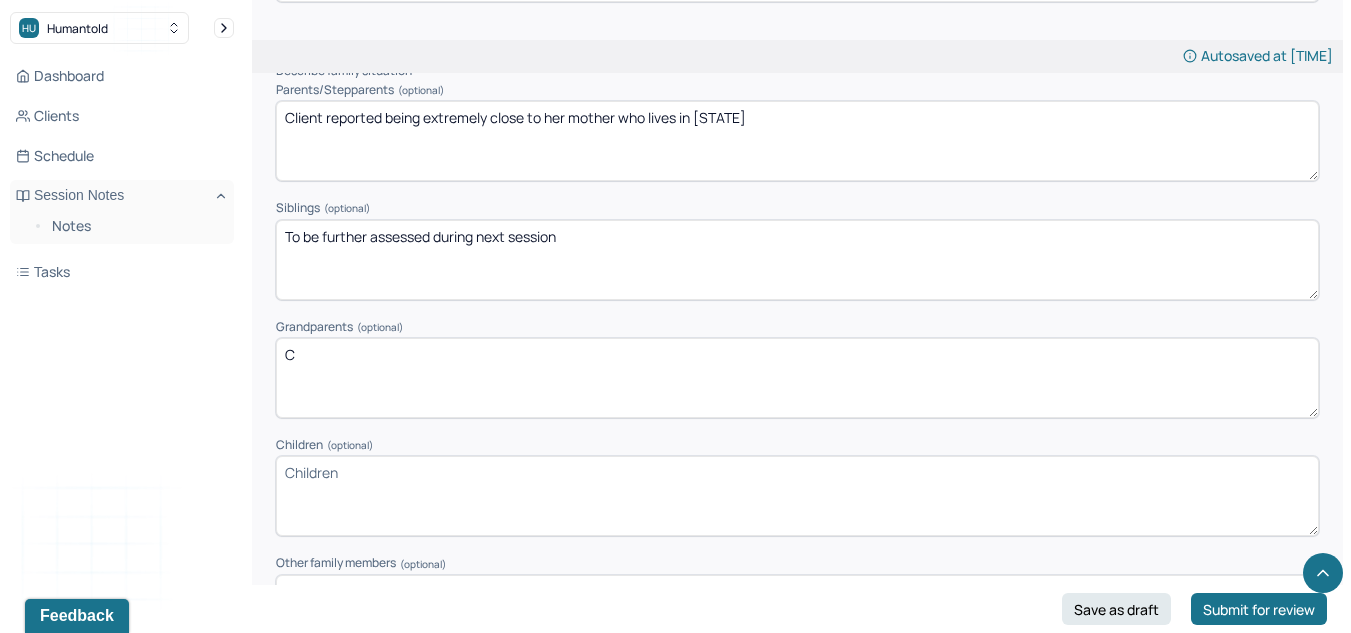 type 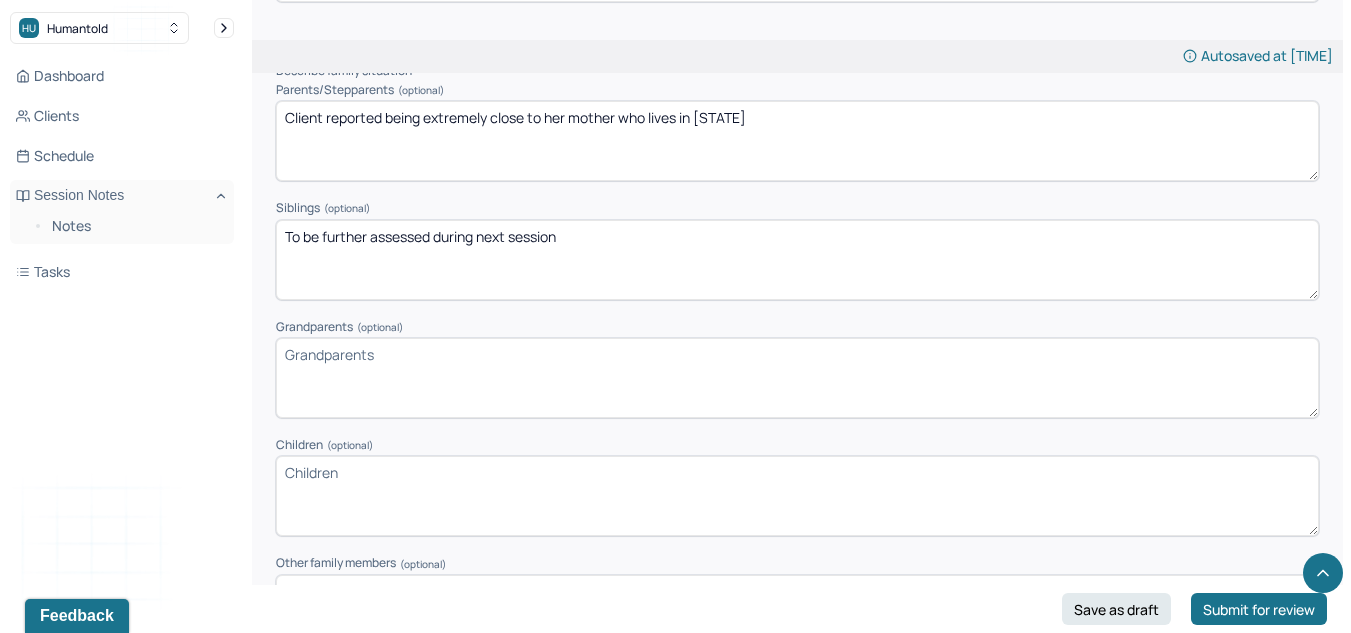 click on "Children (optional)" at bounding box center [797, 496] 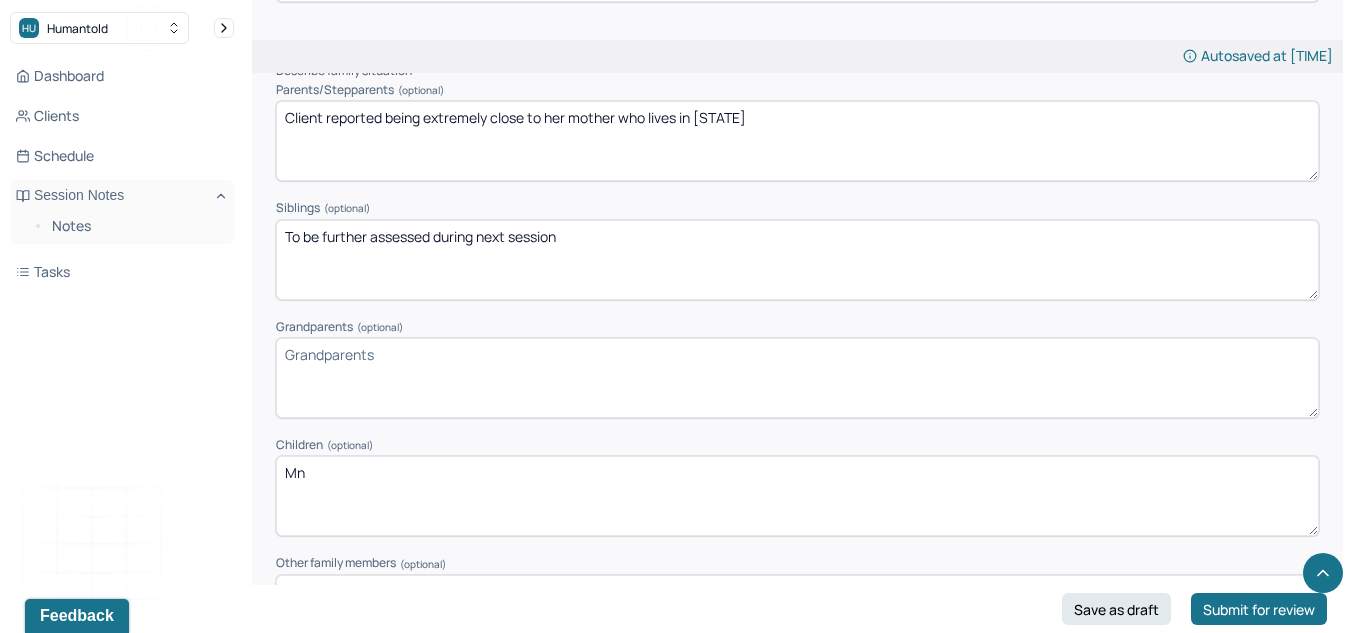 type on "M" 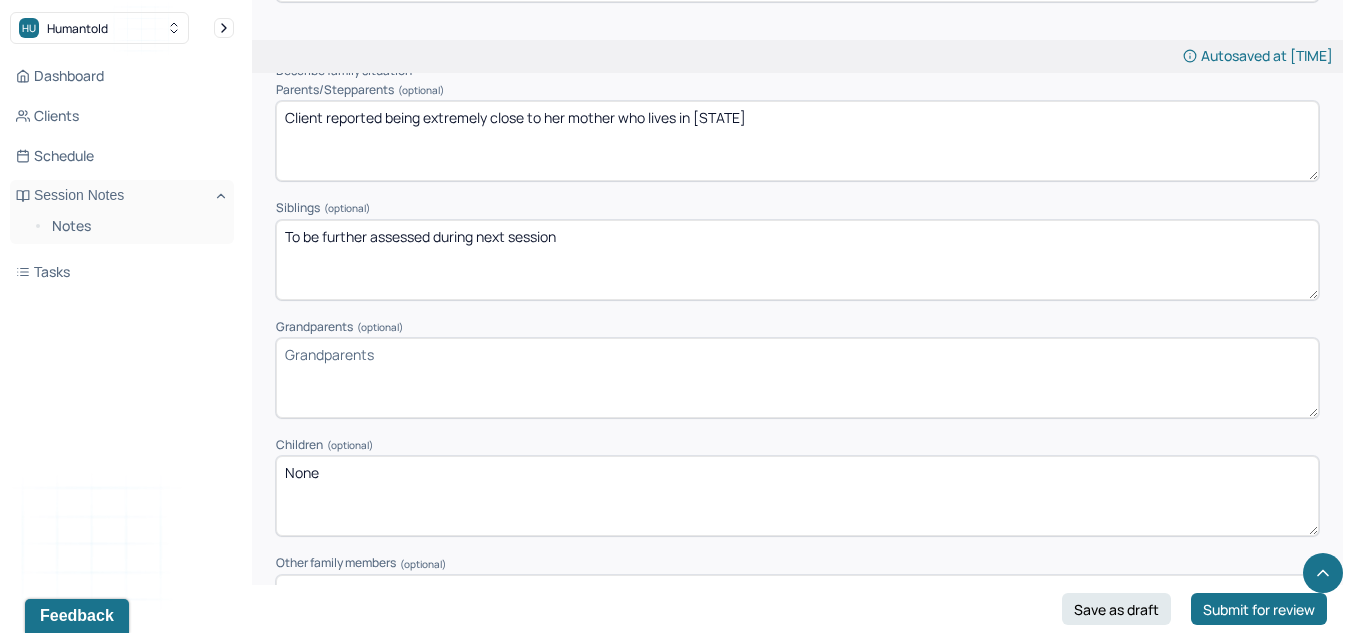 scroll, scrollTop: 3085, scrollLeft: 0, axis: vertical 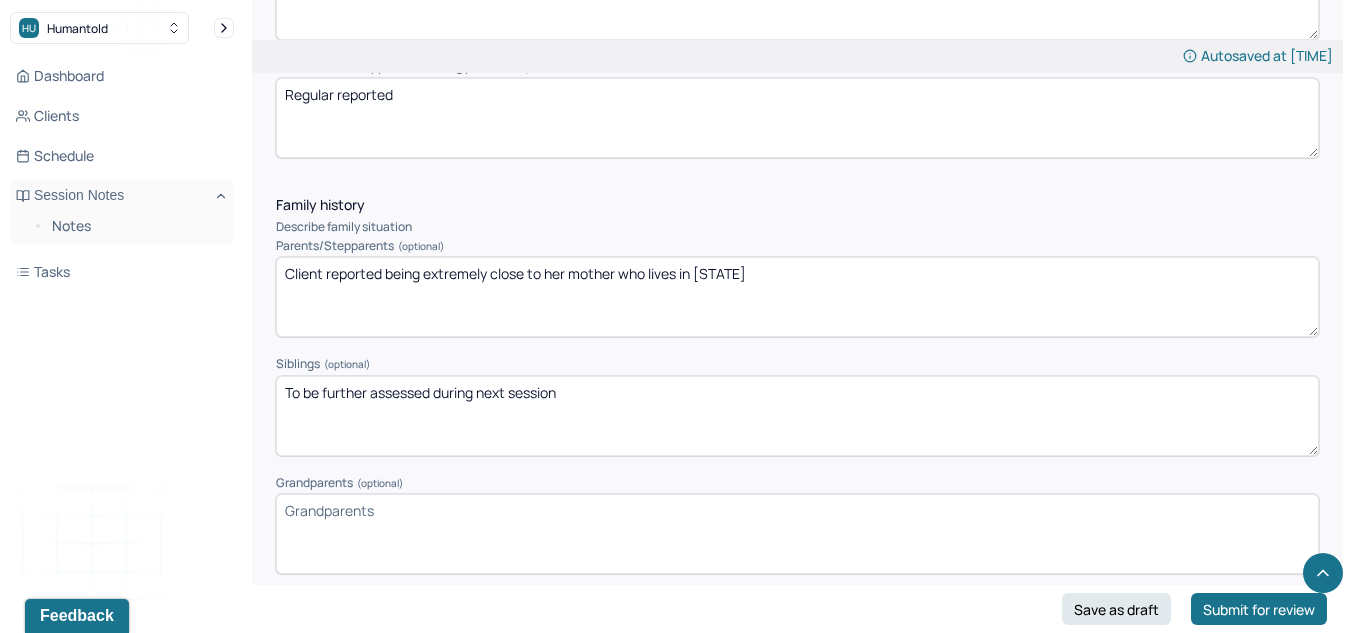 type on "None" 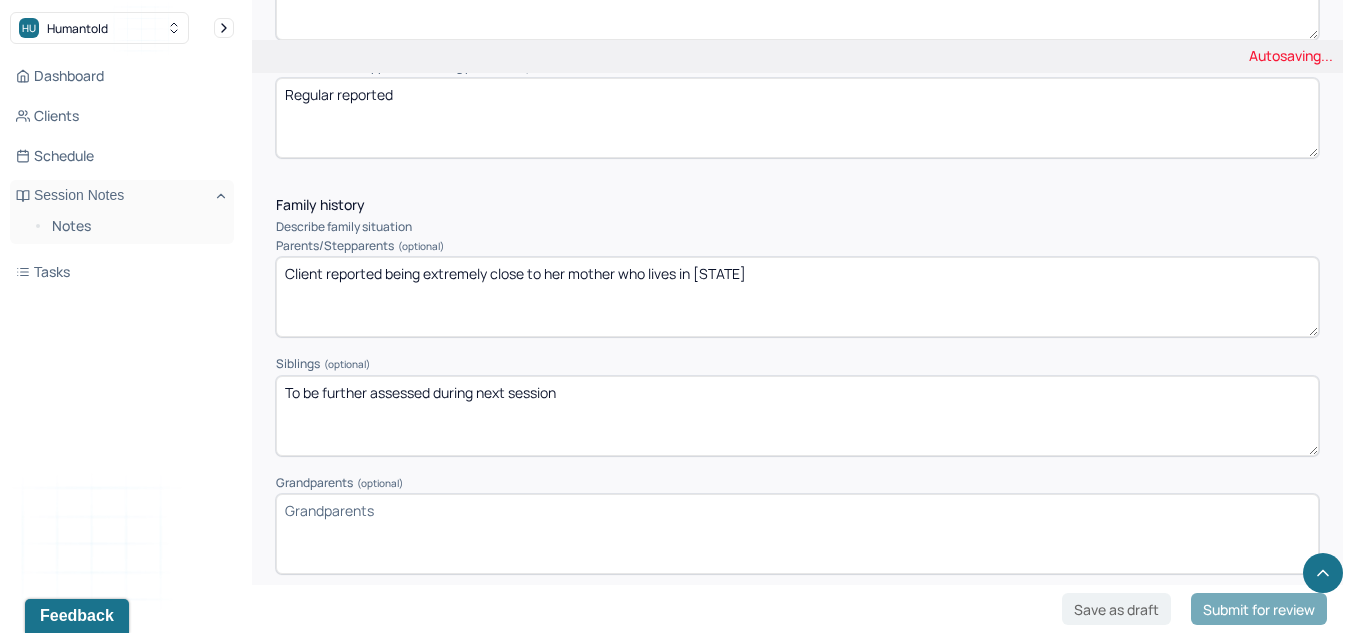 click on "Client reported being extremely close to her mother who lives in [STATE]" at bounding box center [797, 297] 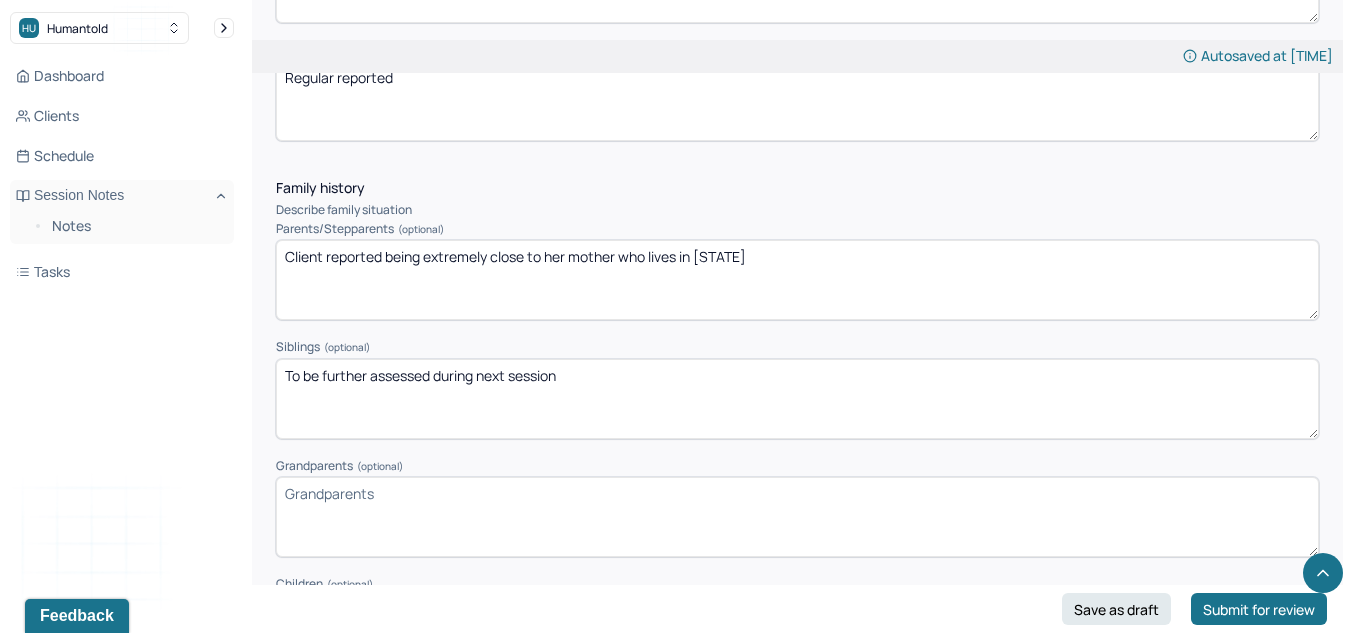 scroll, scrollTop: 3103, scrollLeft: 0, axis: vertical 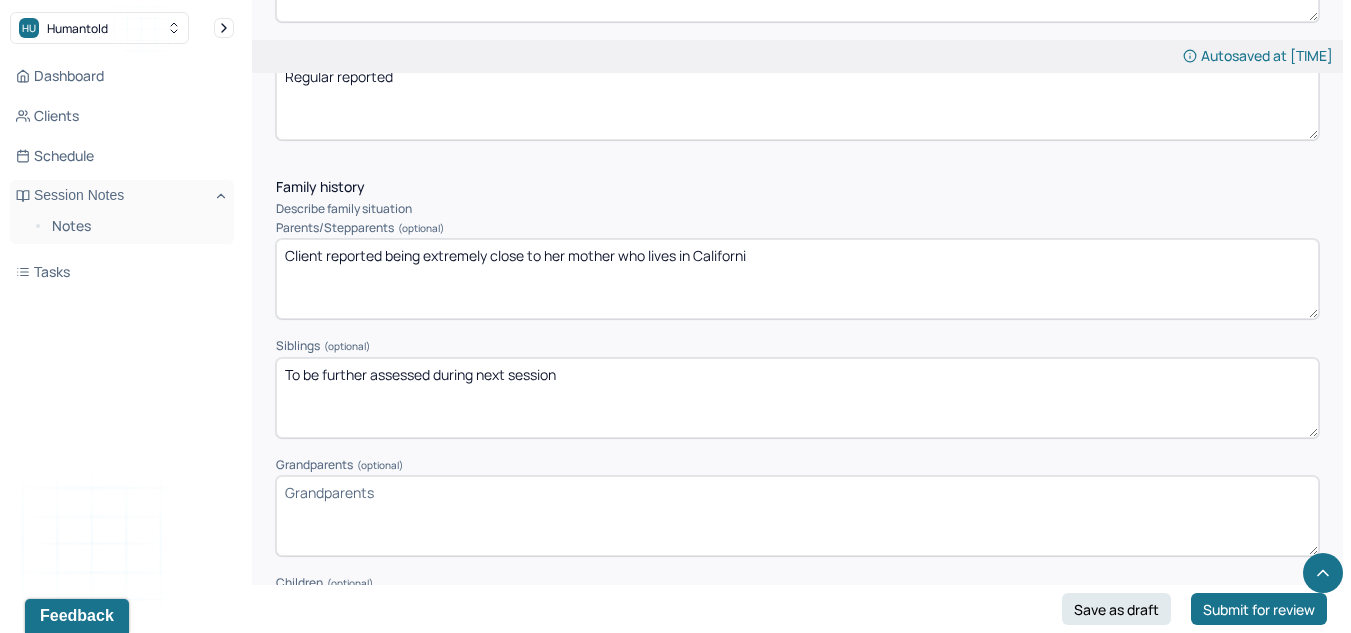 type on "Client reported being extremely close to her mother who lives in [STATE]" 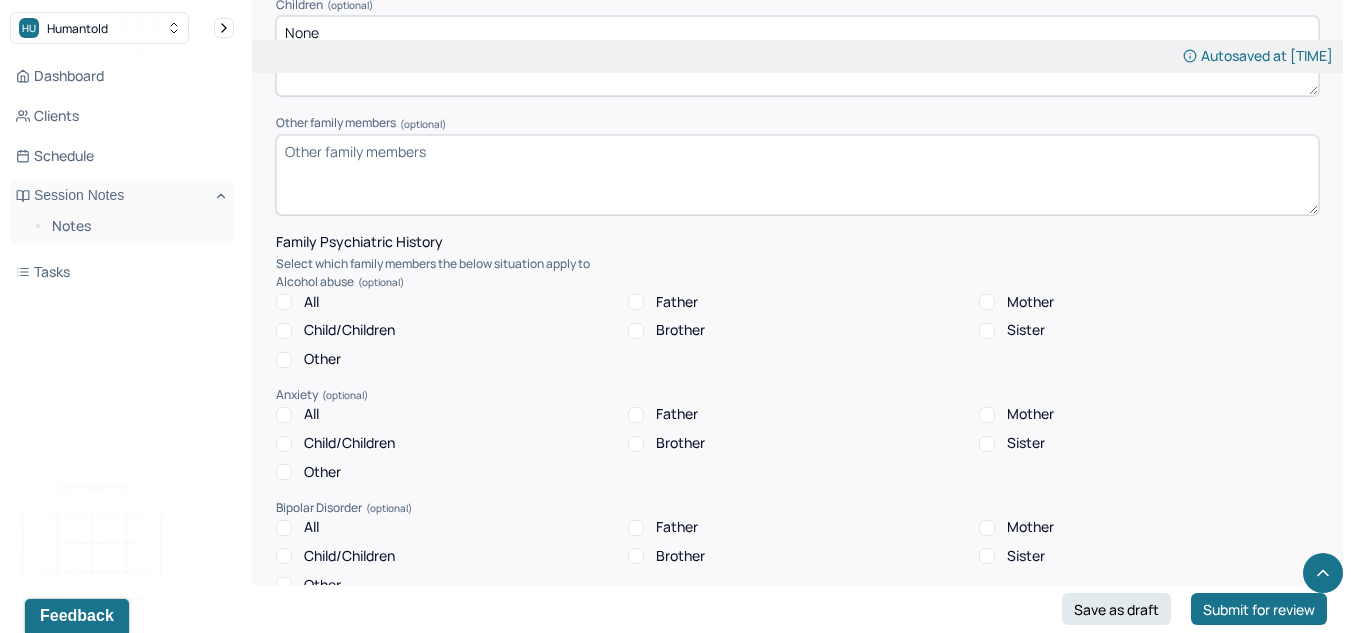 scroll, scrollTop: 3682, scrollLeft: 0, axis: vertical 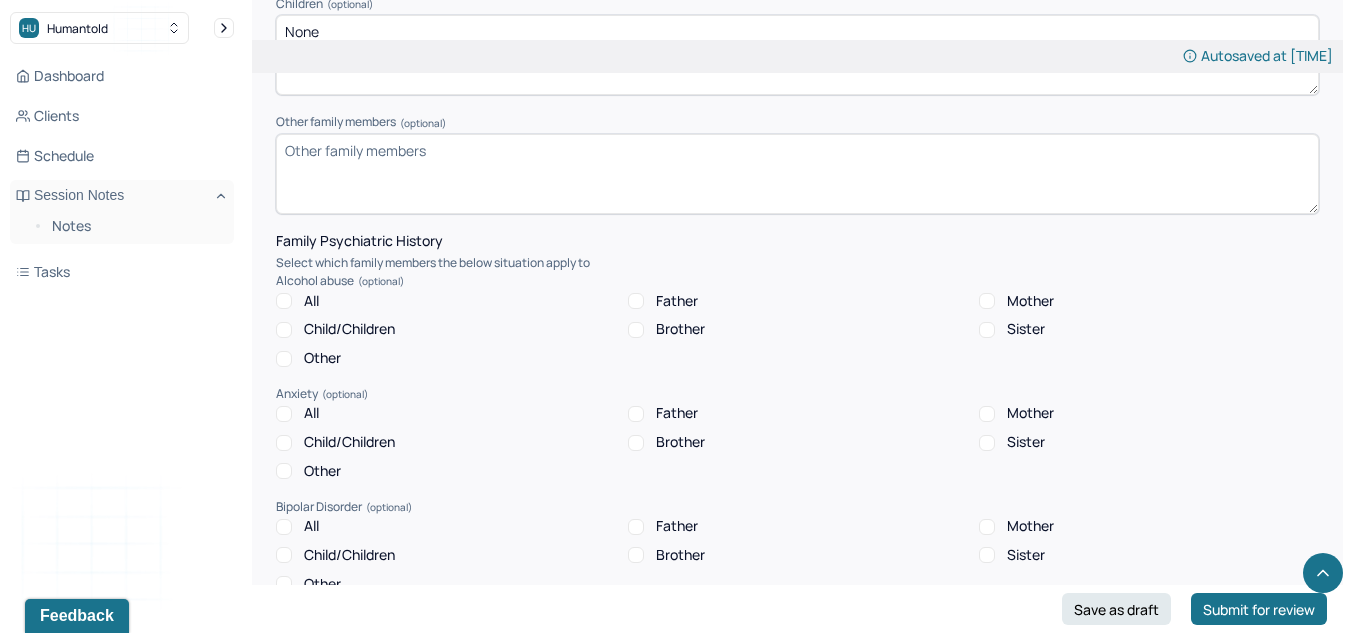 click on "Father" at bounding box center (663, 301) 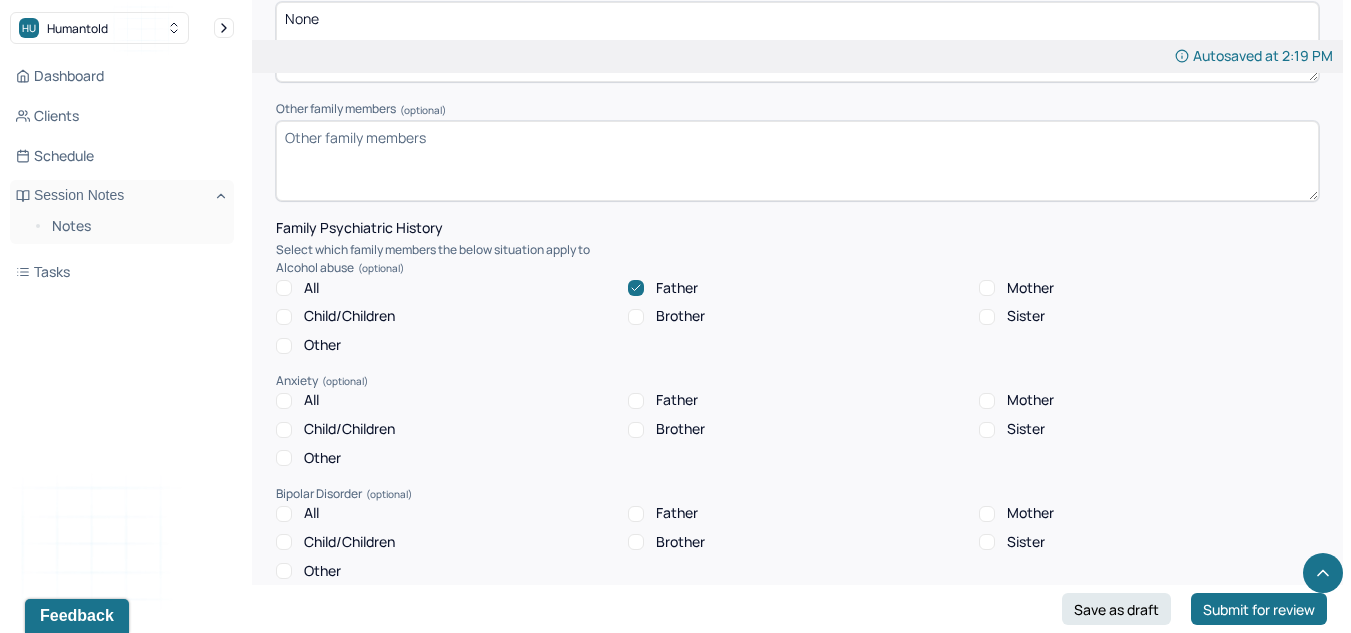 scroll, scrollTop: 3697, scrollLeft: 0, axis: vertical 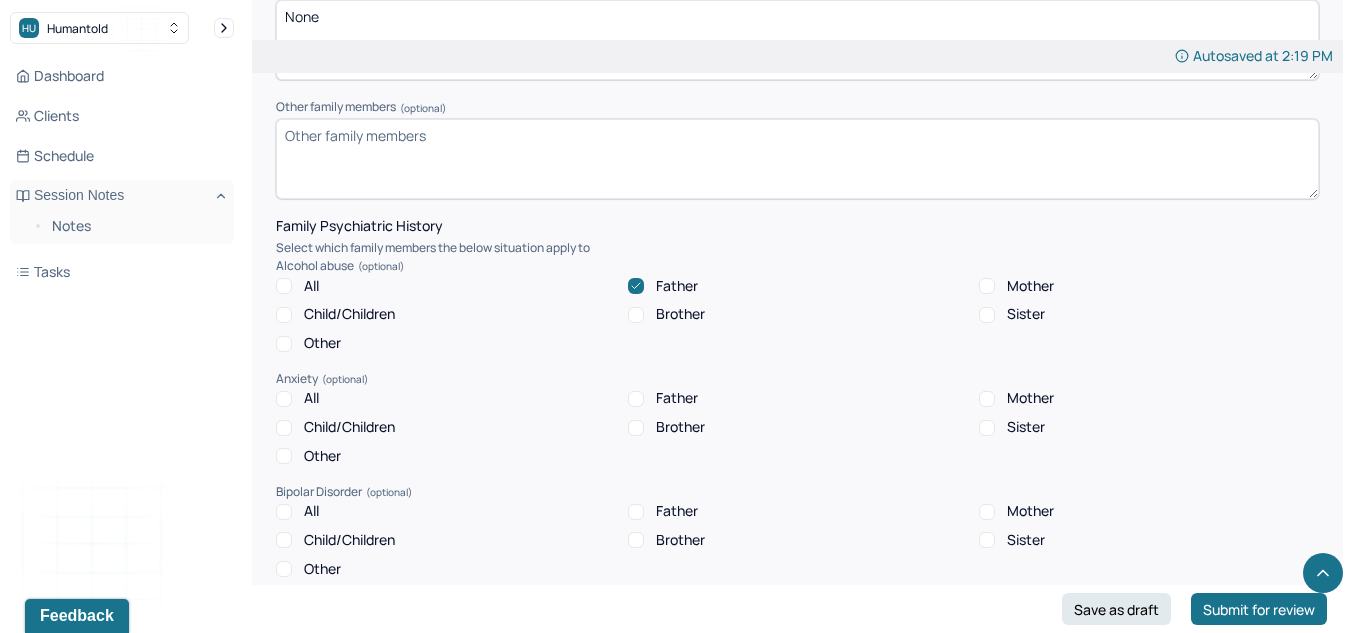 click 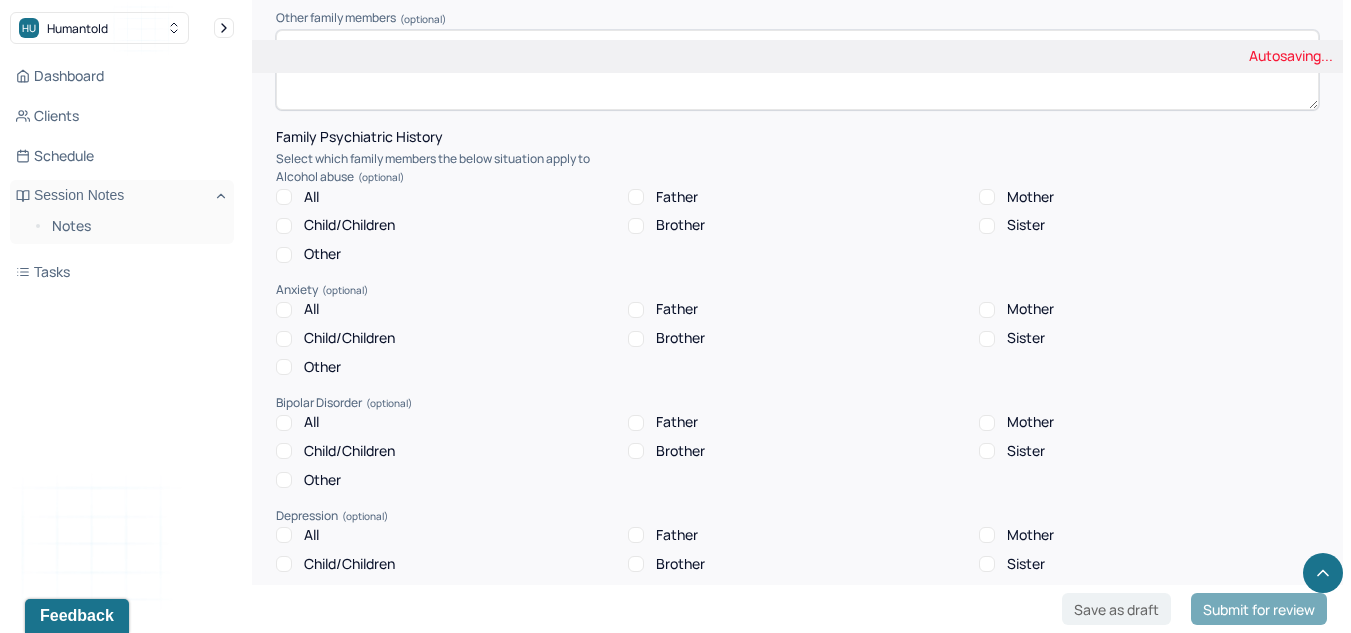 click on "Father" at bounding box center (636, 310) 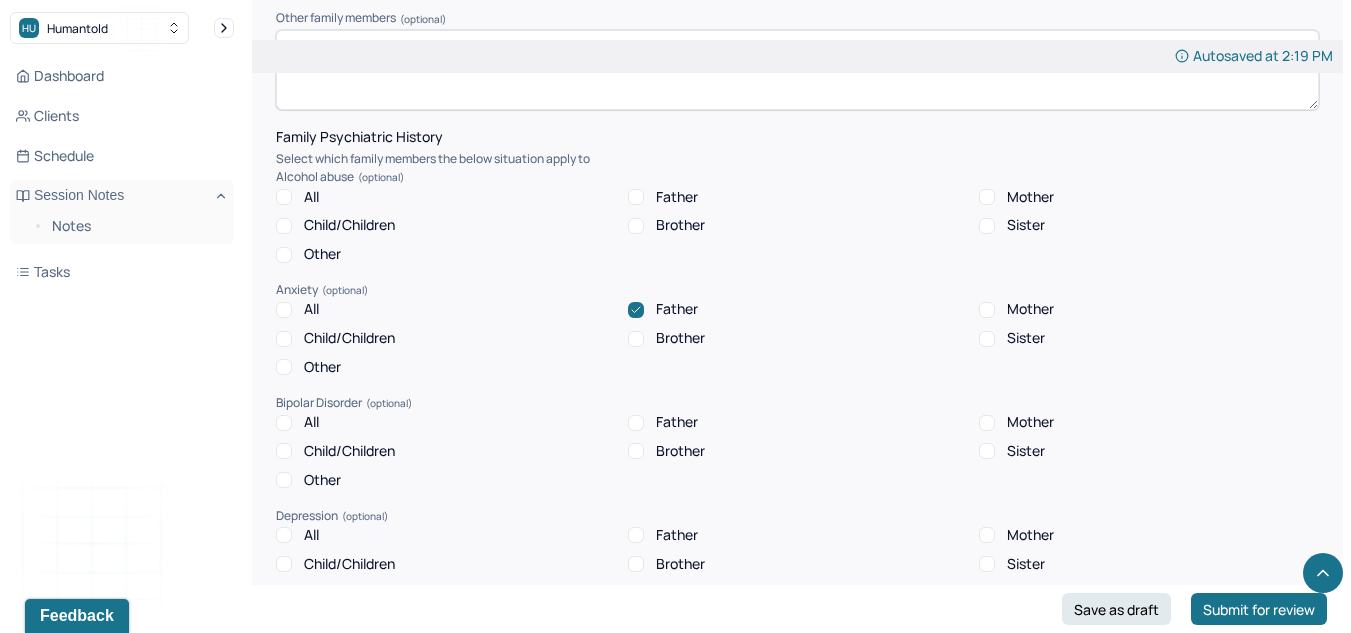 scroll, scrollTop: 3862, scrollLeft: 0, axis: vertical 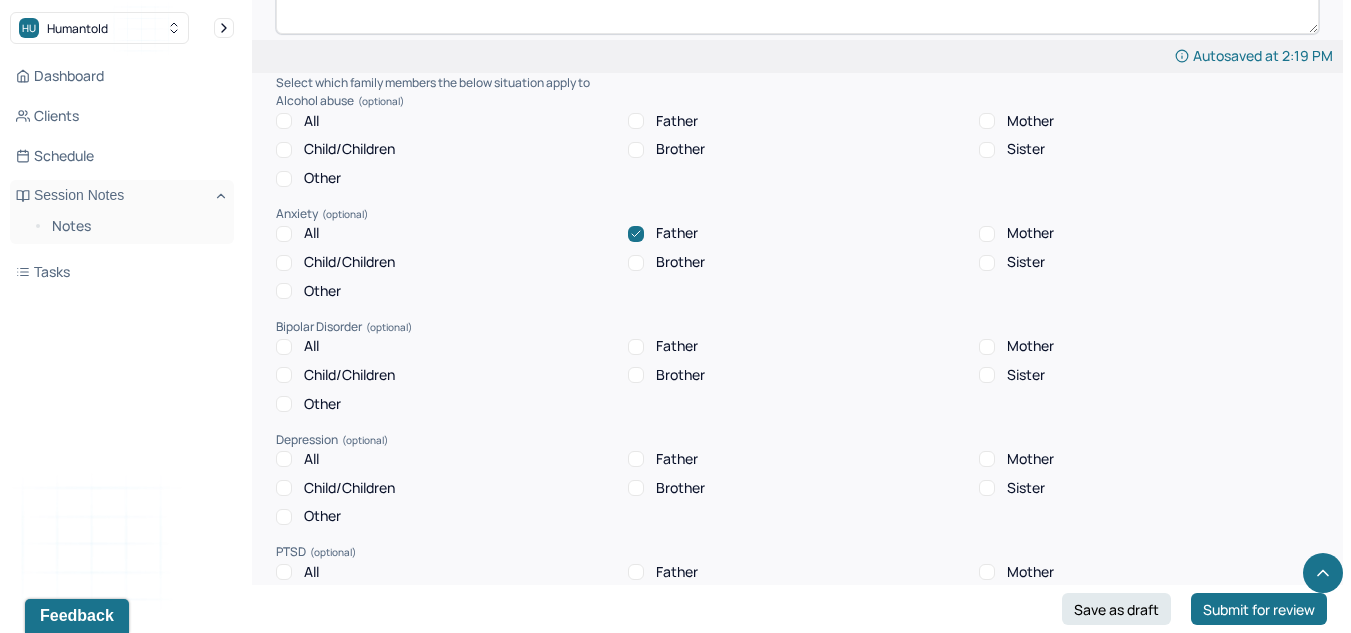 click on "Father" at bounding box center [636, 459] 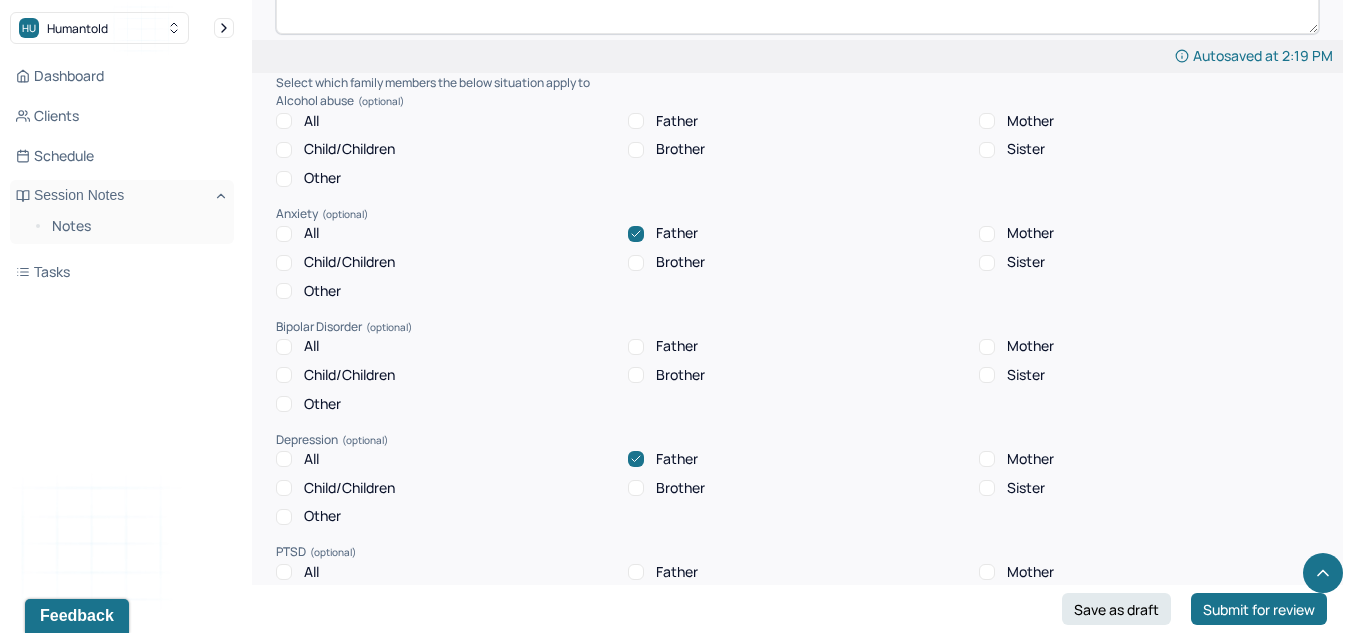 click on "Other" at bounding box center (284, 517) 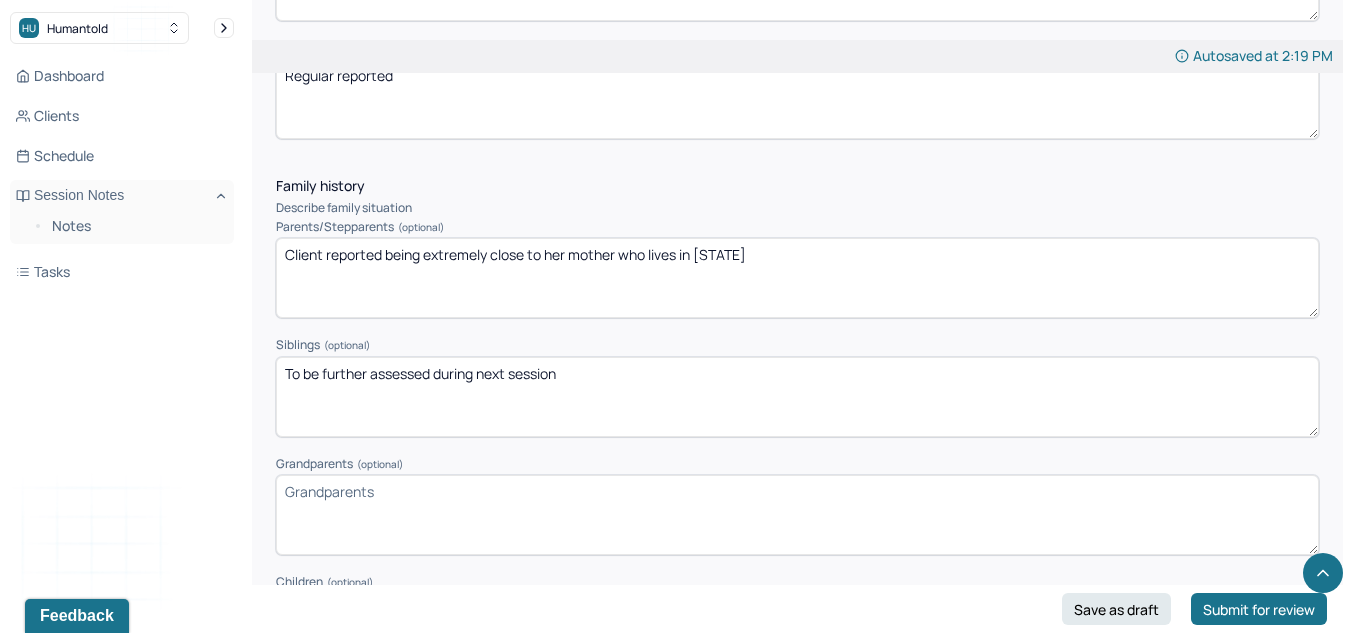 scroll, scrollTop: 3103, scrollLeft: 0, axis: vertical 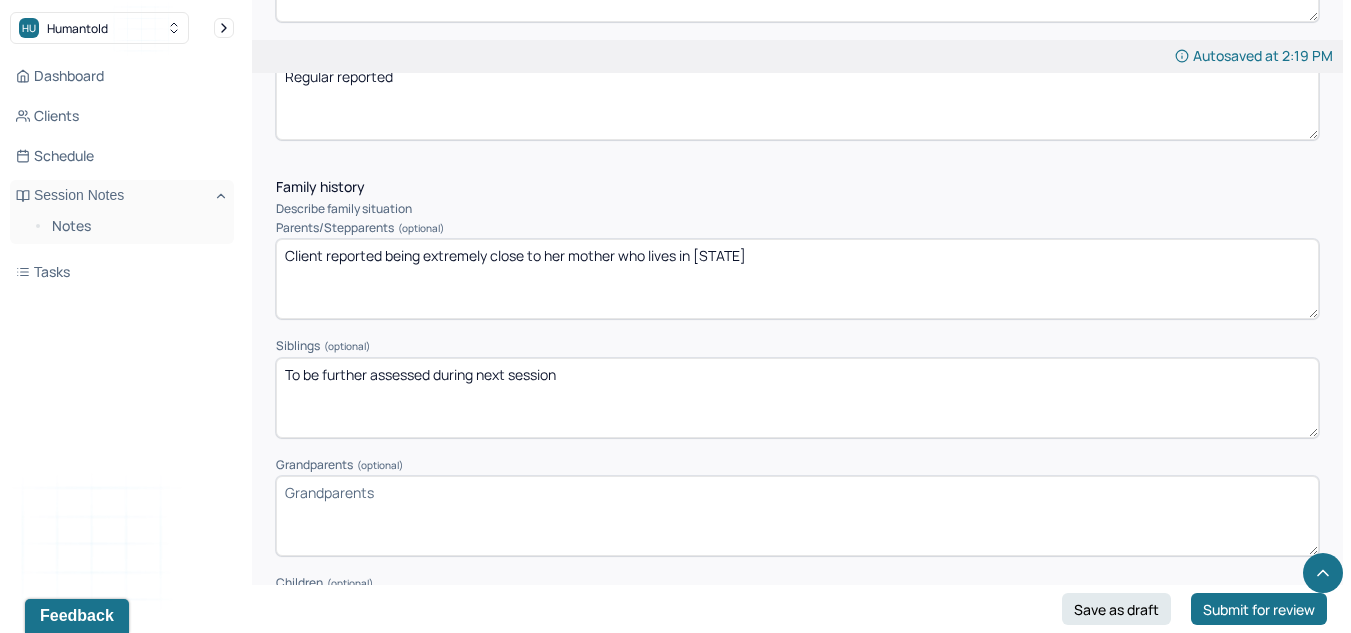 click on "Grandparents (optional)" at bounding box center [797, 516] 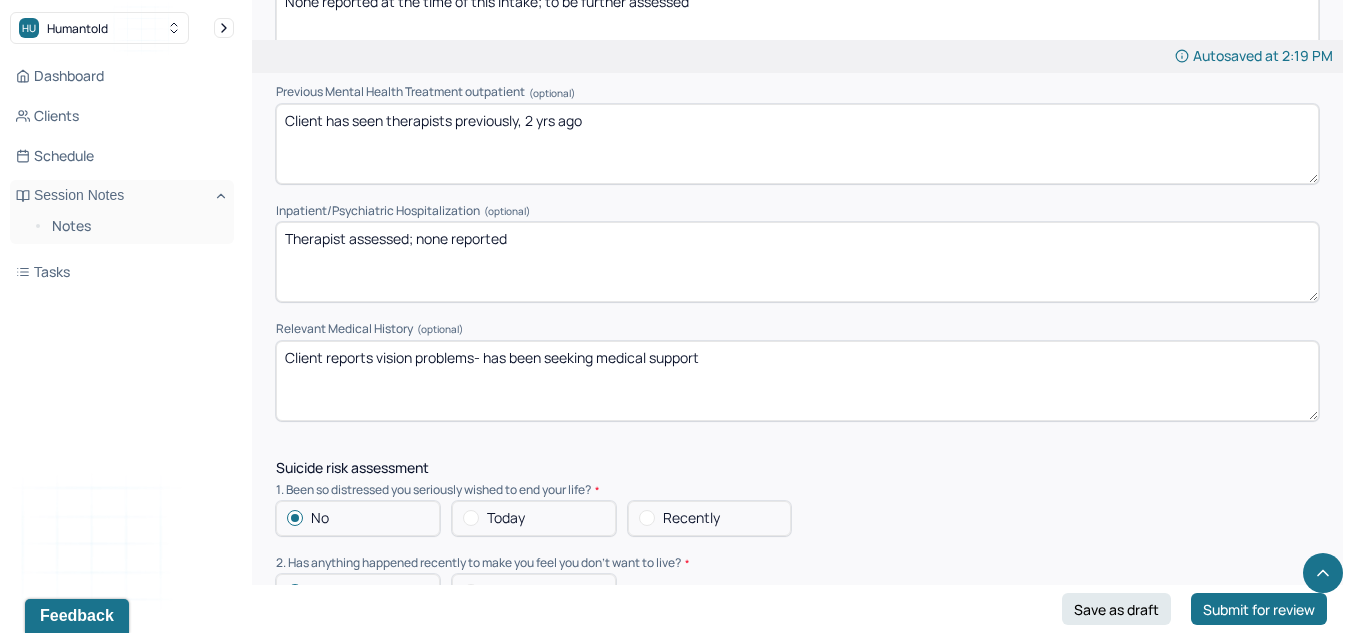 scroll, scrollTop: 4893, scrollLeft: 0, axis: vertical 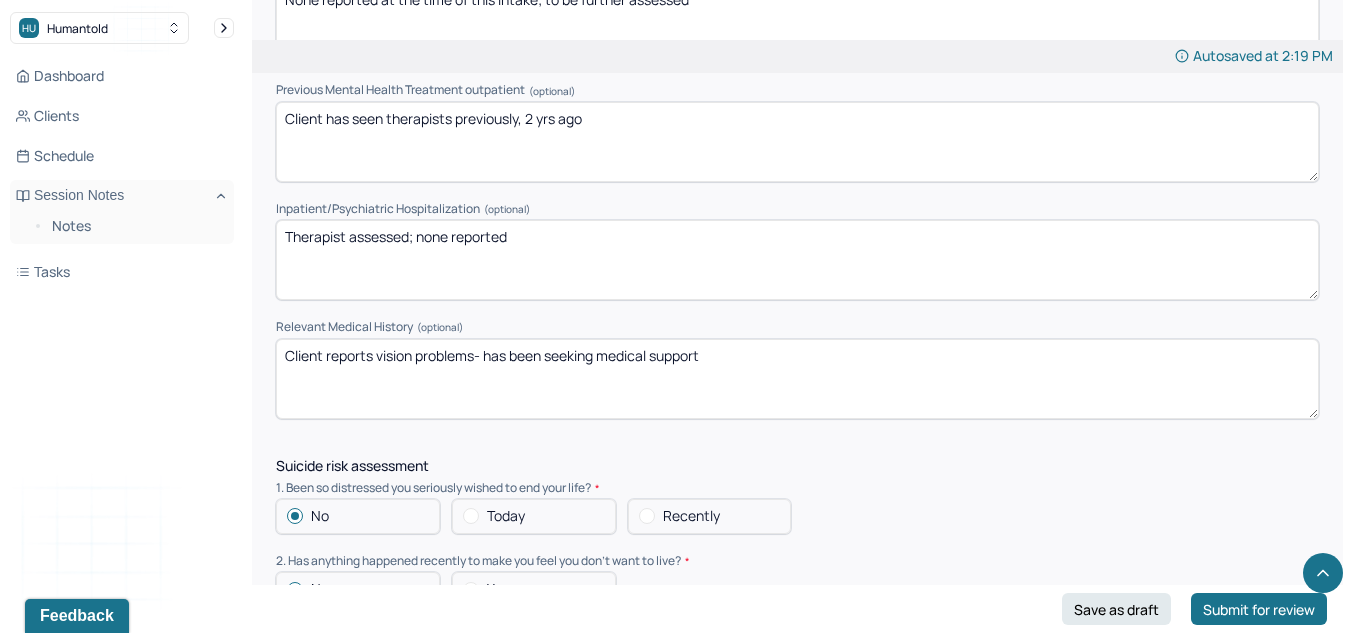 type on "Client disclosed paternal grandfather died by suicide. Client reported not having close relationship with paternal grandfather." 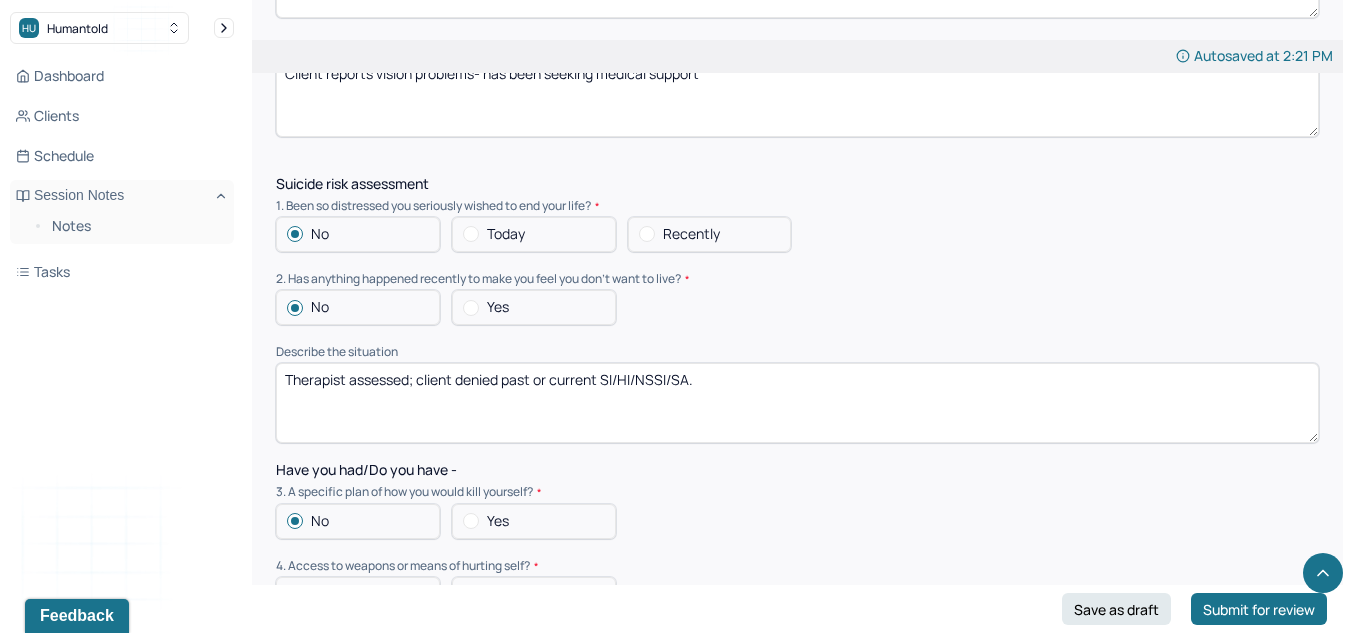 scroll, scrollTop: 5174, scrollLeft: 0, axis: vertical 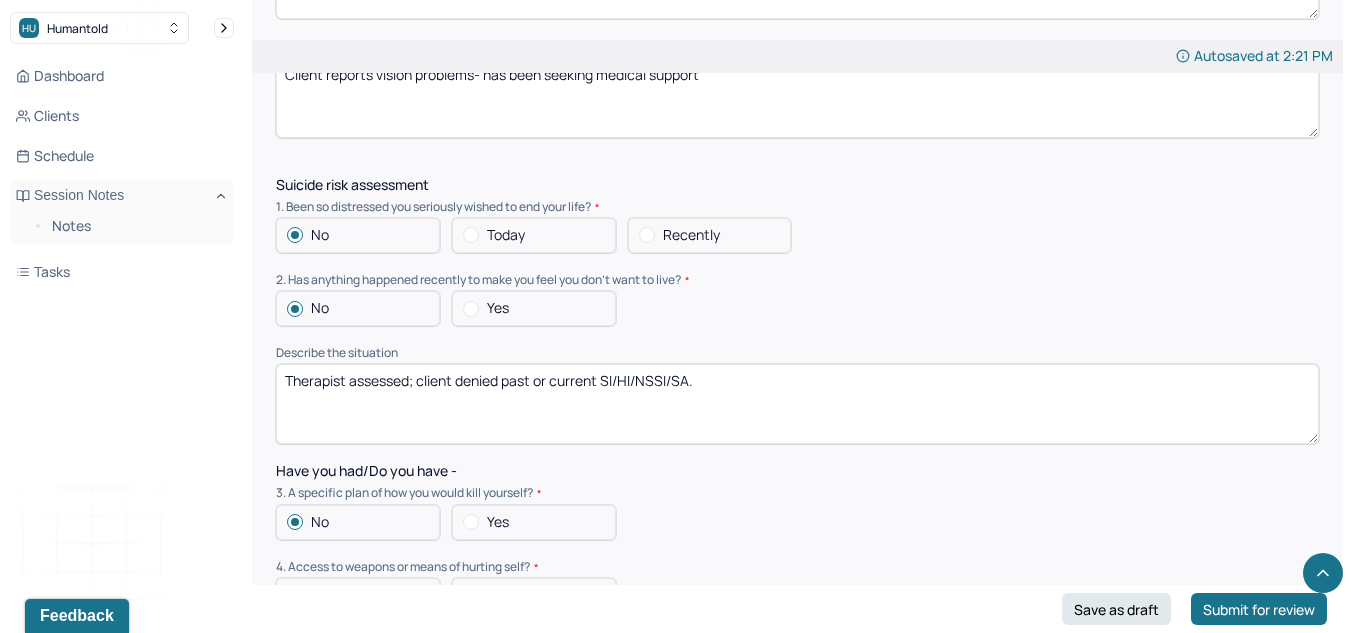 type on "Client has seen therapists previously, 2 yrs ago
Client reported receiving outpatient care in 2017 while experiencing low mood episode. Client reported that mood improved over course of month." 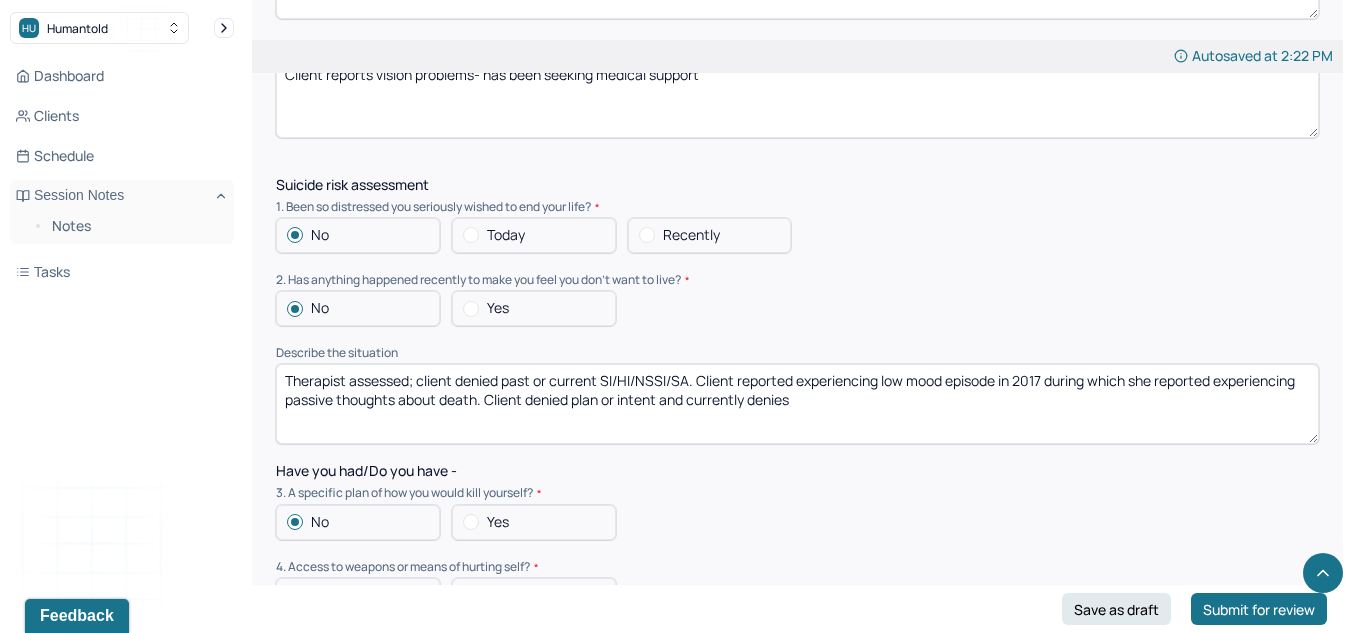 drag, startPoint x: 420, startPoint y: 383, endPoint x: 690, endPoint y: 383, distance: 270 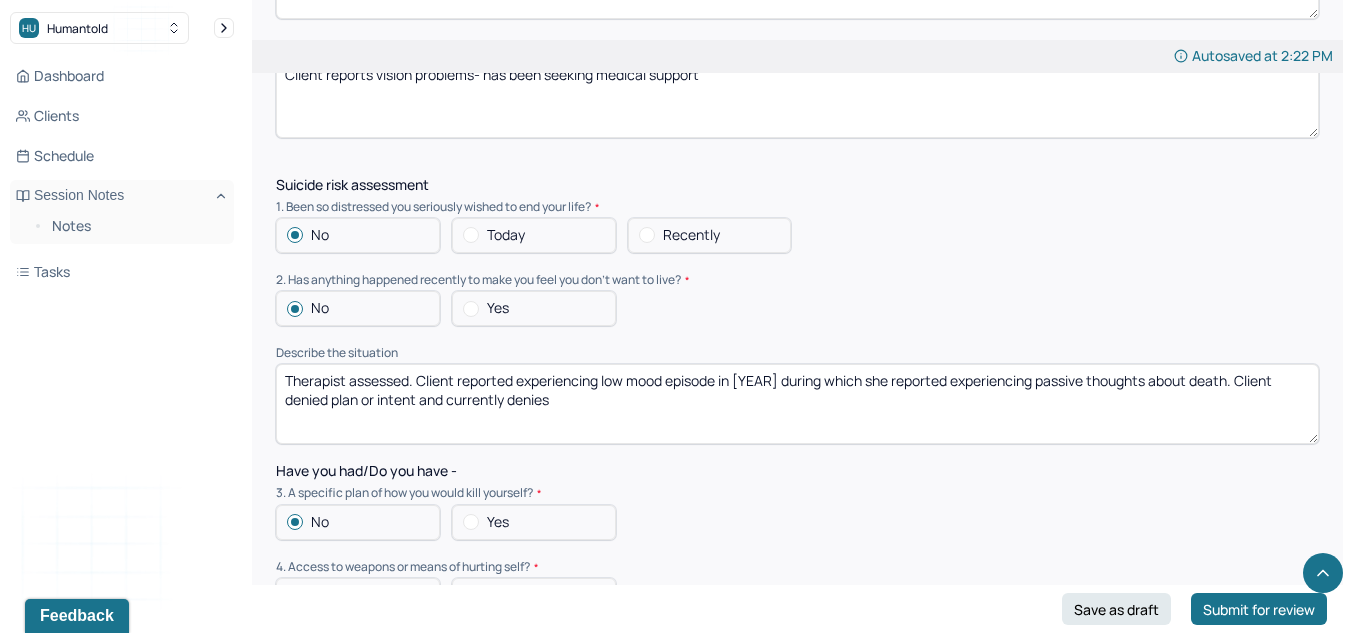 click on "Therapist assessed; client denied past or current SI/HI/NSSI/SA. Client reported experiencing low mood episode in 2017 during which she reported experiencing passive thoughts about death. Client denied plan or intent and currently denies" at bounding box center [797, 404] 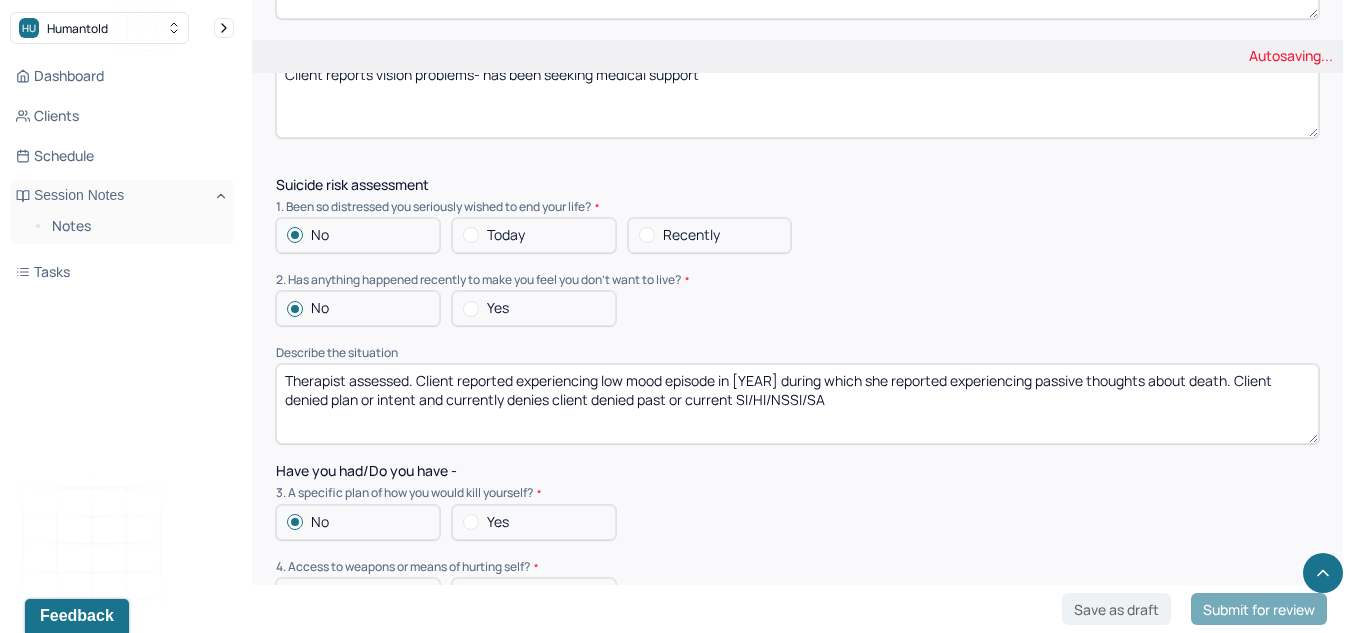 click on "Therapist assessed. Client reported experiencing low mood episode in [YEAR] during which she reported experiencing passive thoughts about death. Client denied plan or intent and currently denies" at bounding box center (797, 404) 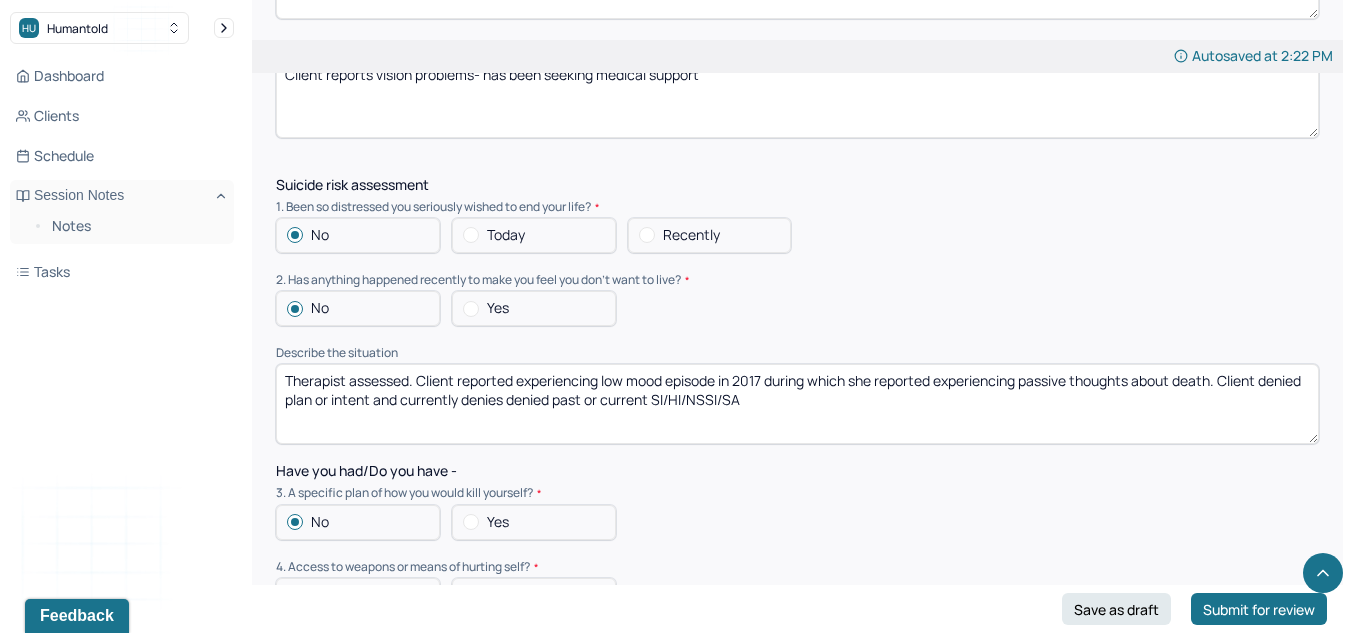 click on "Therapist assessed. Client reported experiencing low mood episode in 2017 during which she reported experiencing passive thoughts about death. Client denied plan or intent and currently denies denied past or current SI/HI/NSSI/SA" at bounding box center [797, 404] 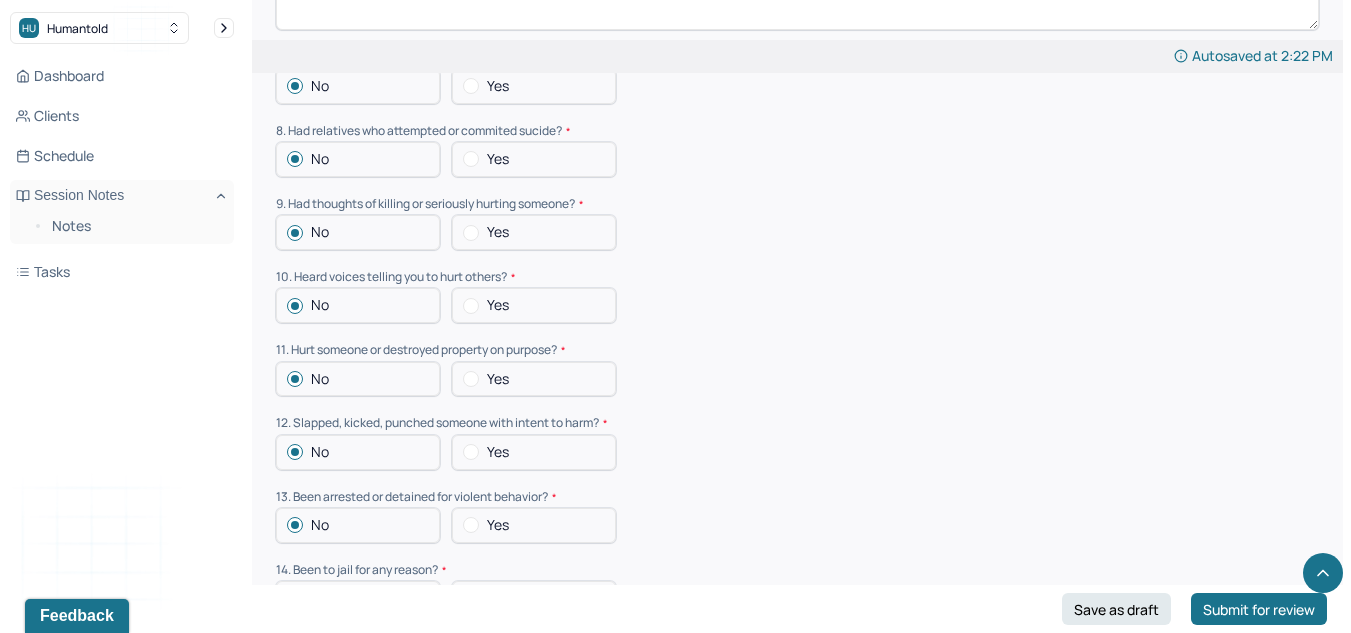 scroll, scrollTop: 6020, scrollLeft: 0, axis: vertical 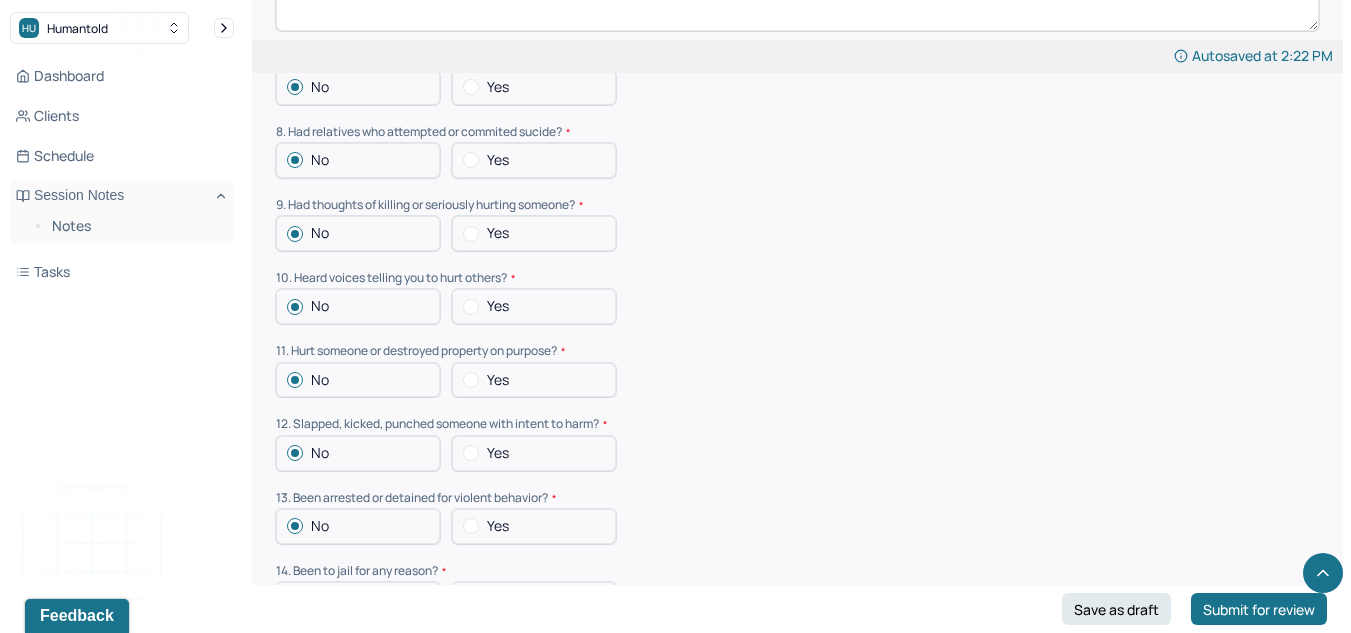 type on "Therapist assessed. Client reported experiencing low mood episode in [YEAR] during which she reported experiencing passive thoughts about death. Client denied plan or intent during that time and currently denies denied past or current SI/HI/NSSI/SA" 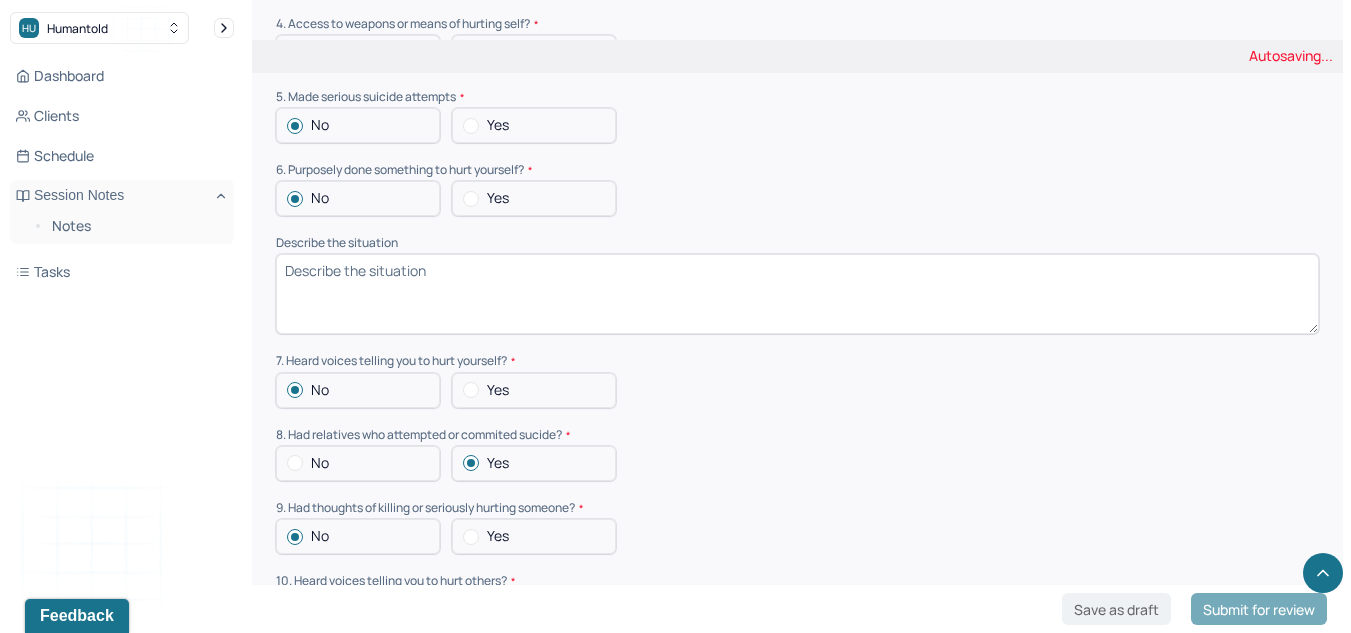 scroll, scrollTop: 5719, scrollLeft: 0, axis: vertical 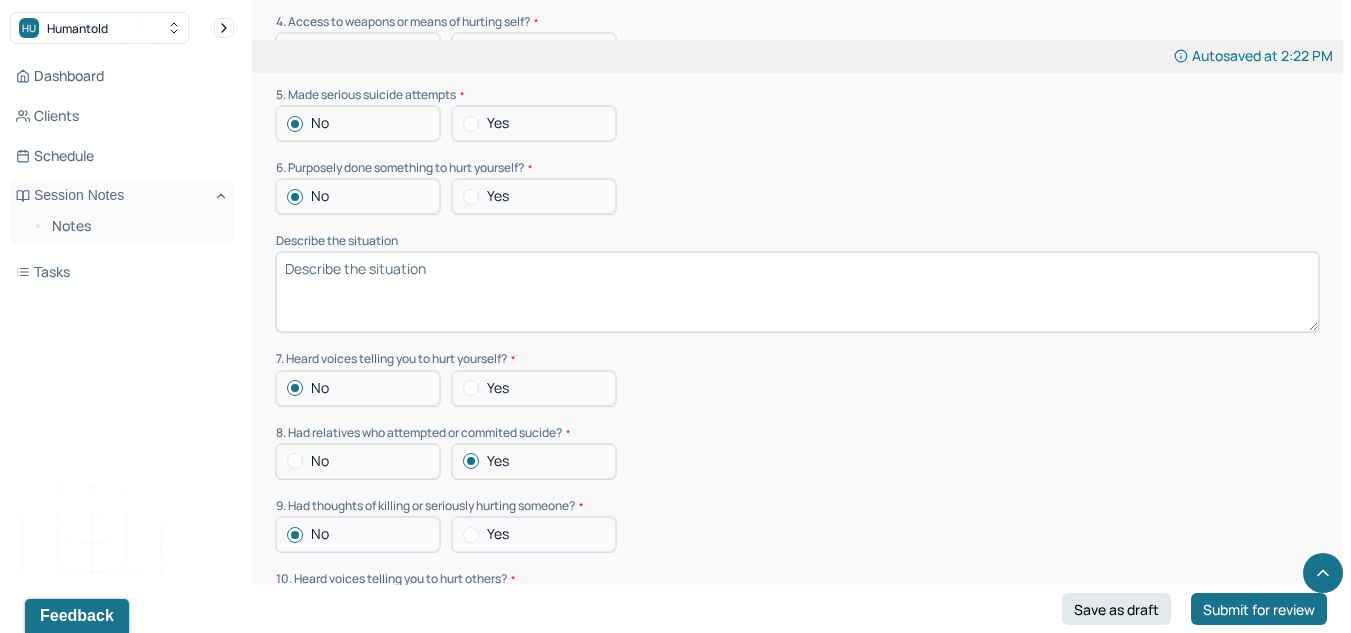 click on "Describe the situation" at bounding box center [797, 292] 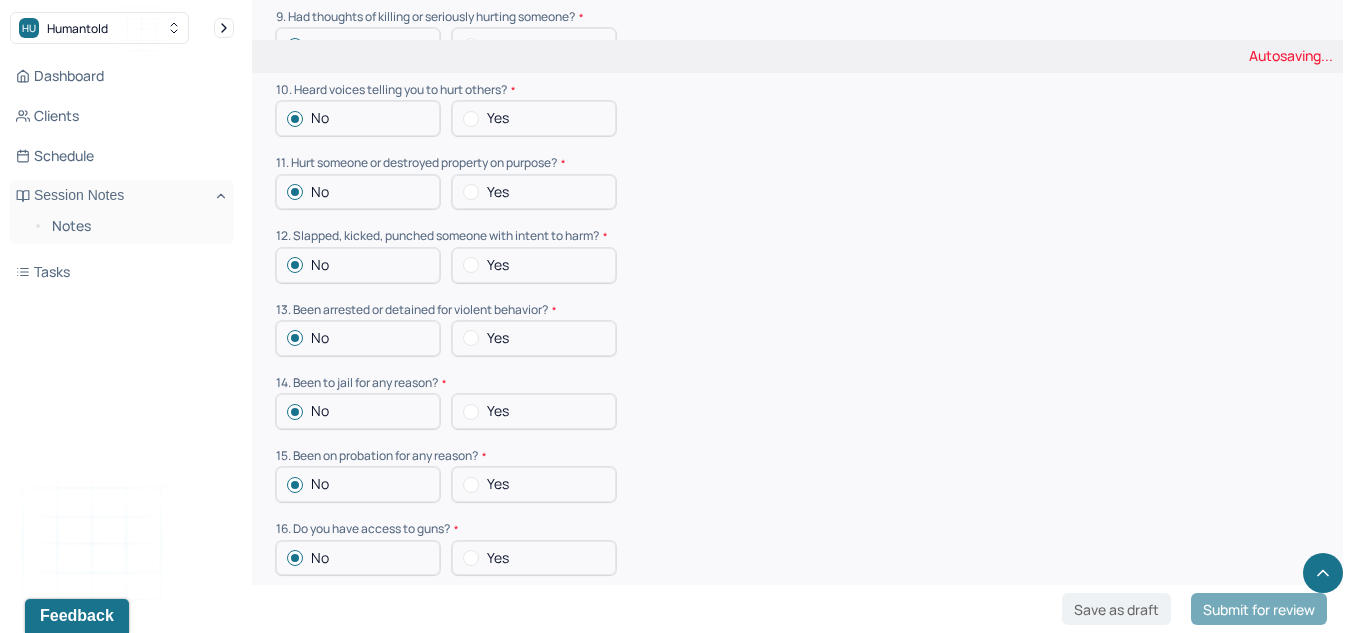 scroll, scrollTop: 6694, scrollLeft: 0, axis: vertical 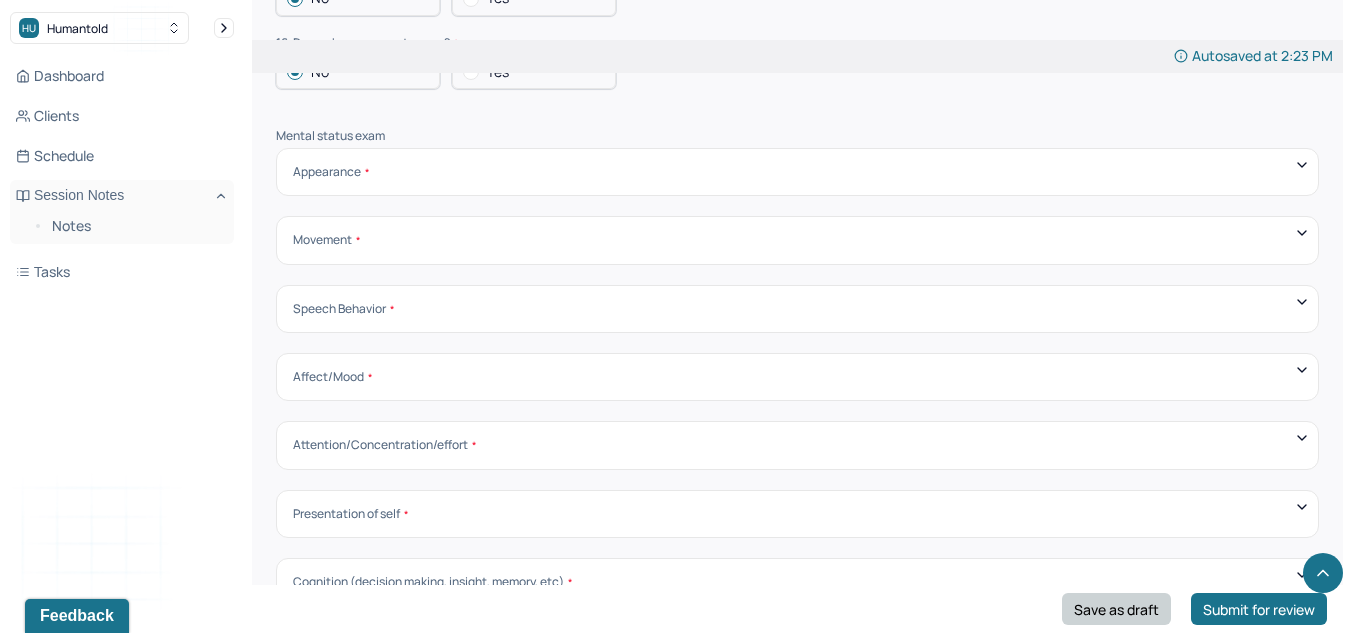 type on "8. Paternal grandfather died by suicide" 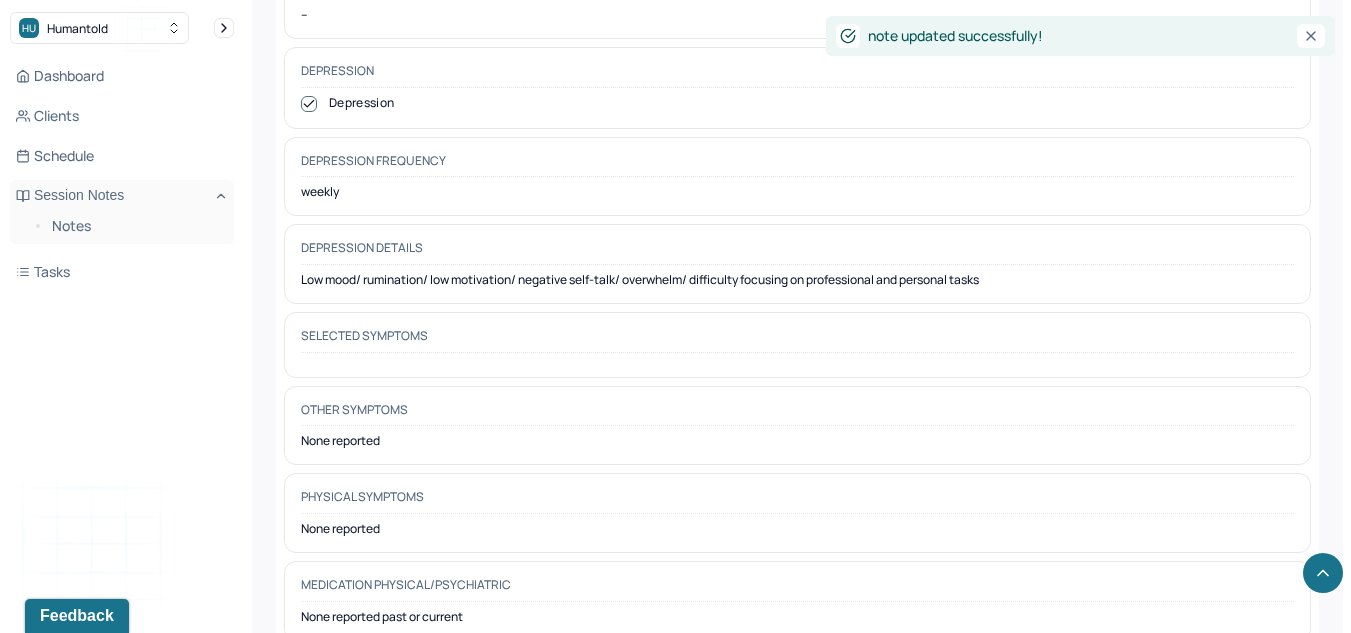 scroll, scrollTop: 3267, scrollLeft: 0, axis: vertical 